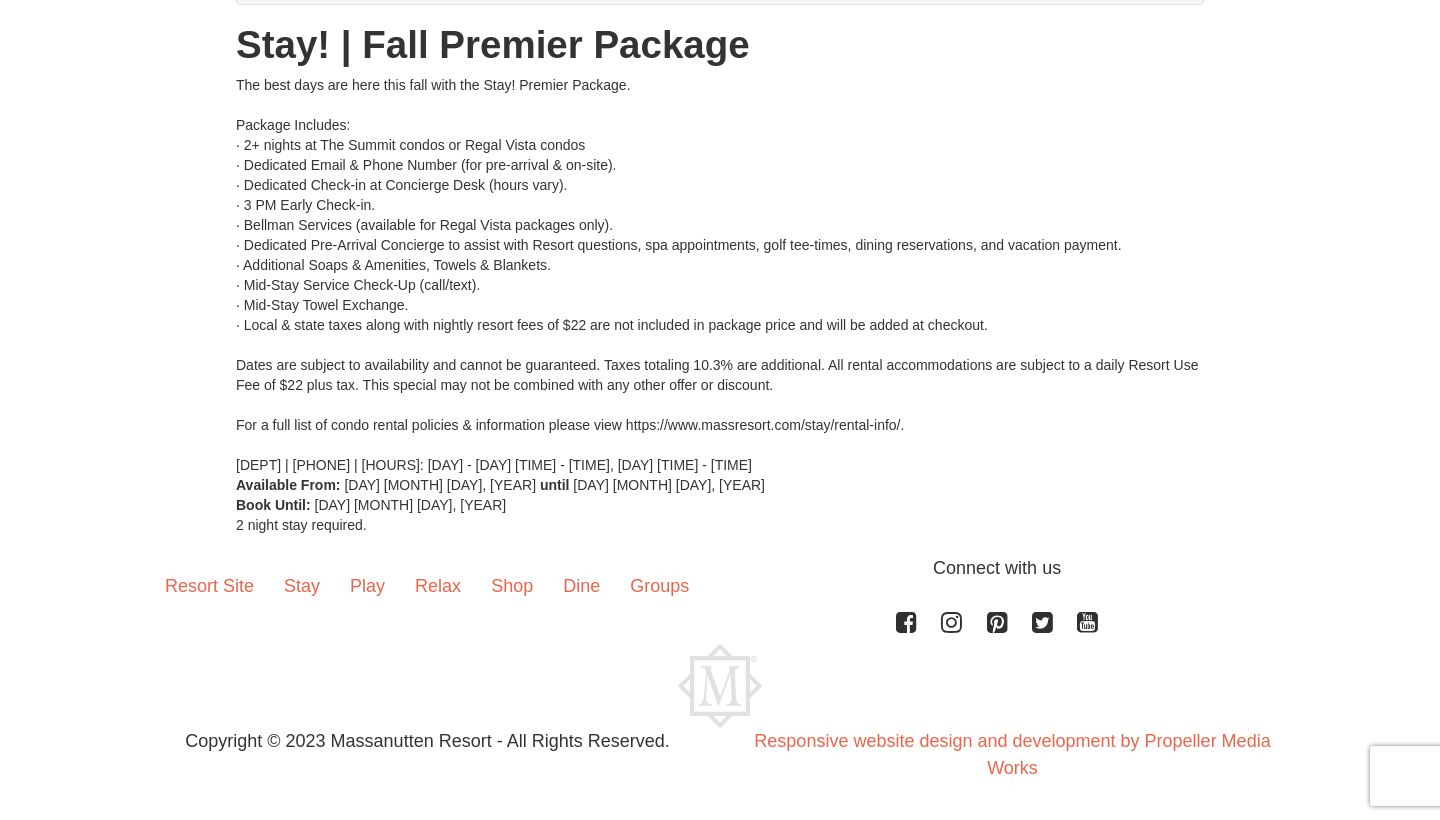 scroll, scrollTop: 252, scrollLeft: 0, axis: vertical 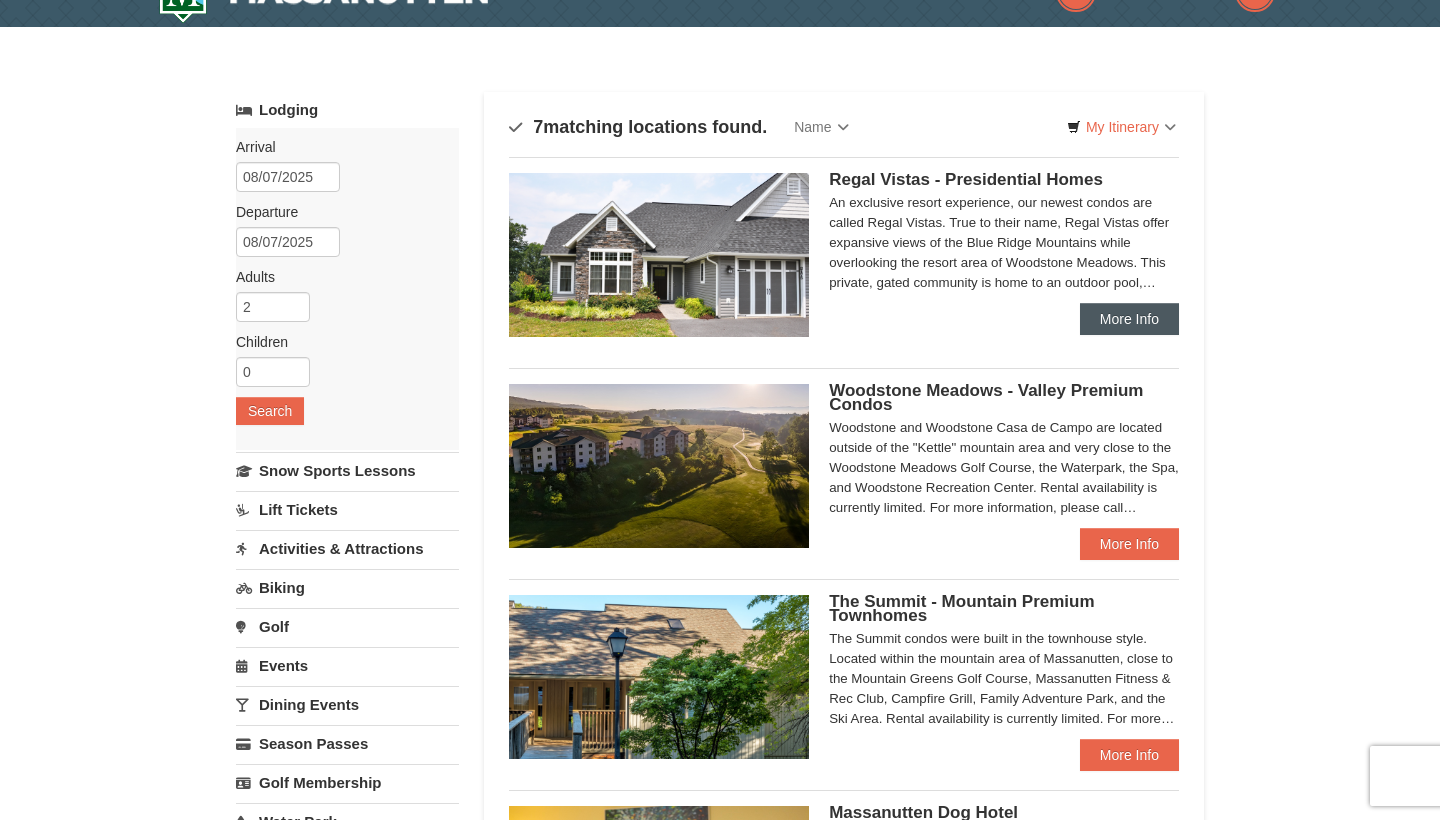 click on "More Info" at bounding box center [1129, 319] 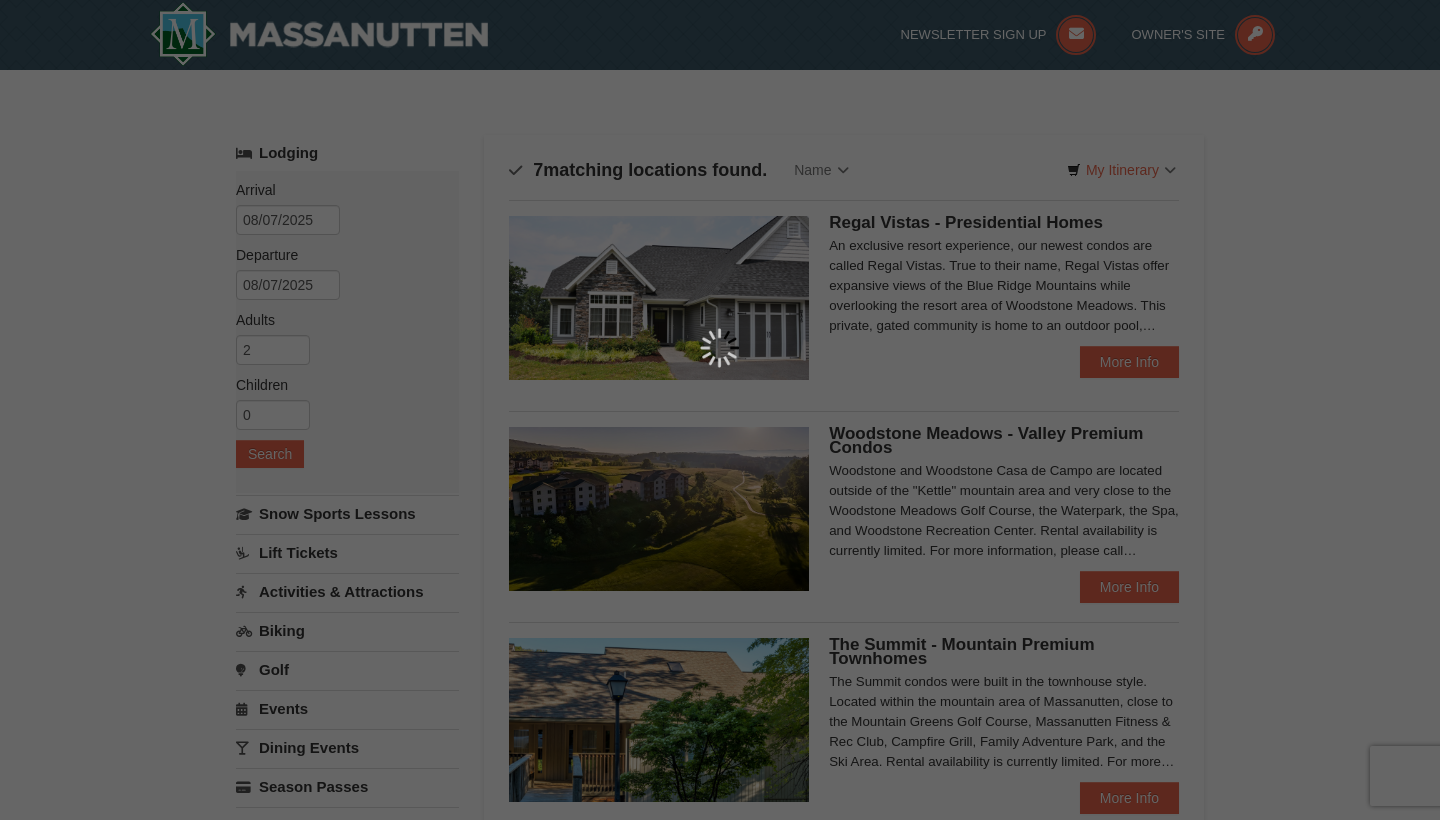 scroll, scrollTop: 0, scrollLeft: 0, axis: both 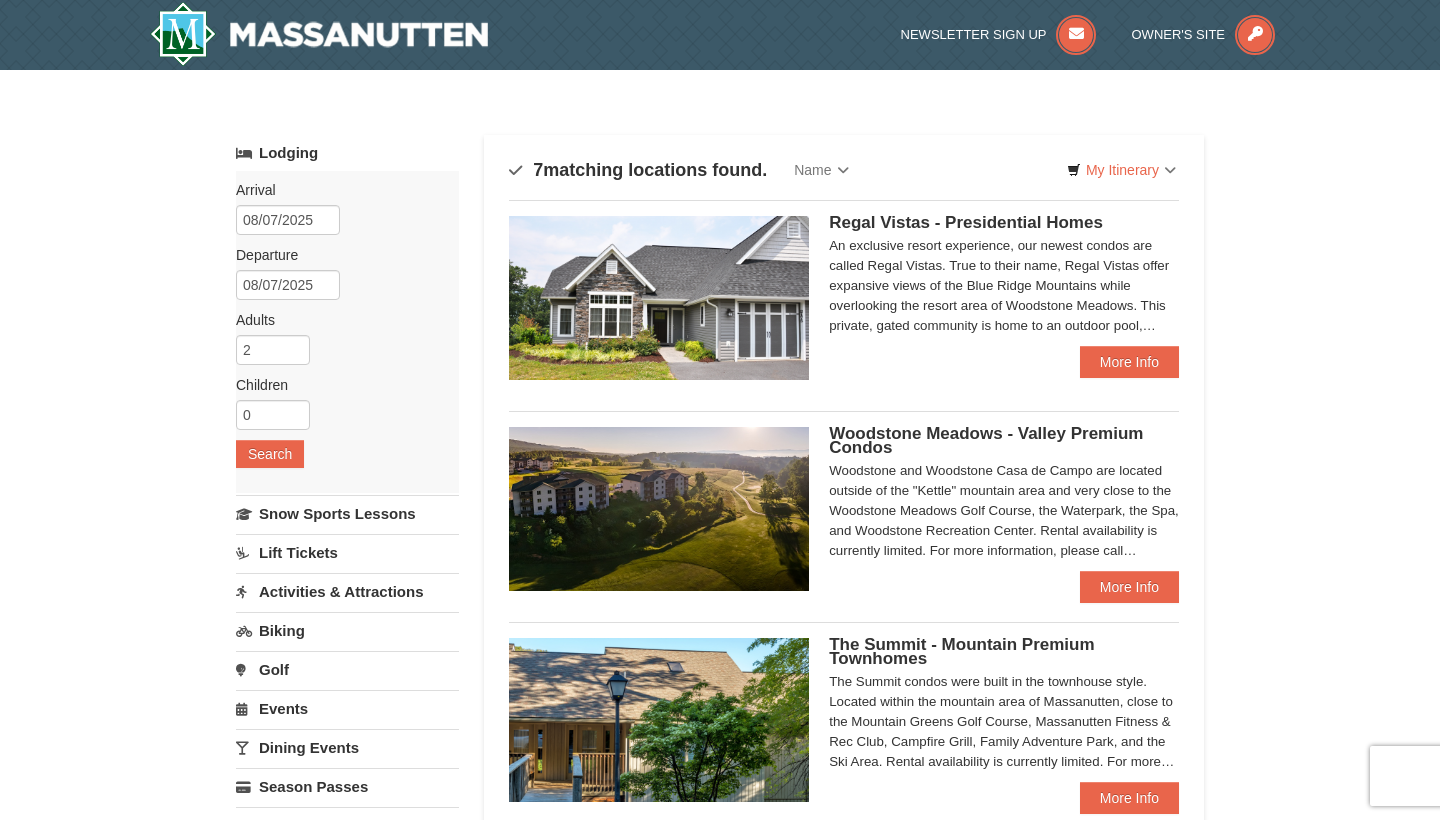 click at bounding box center [659, 298] 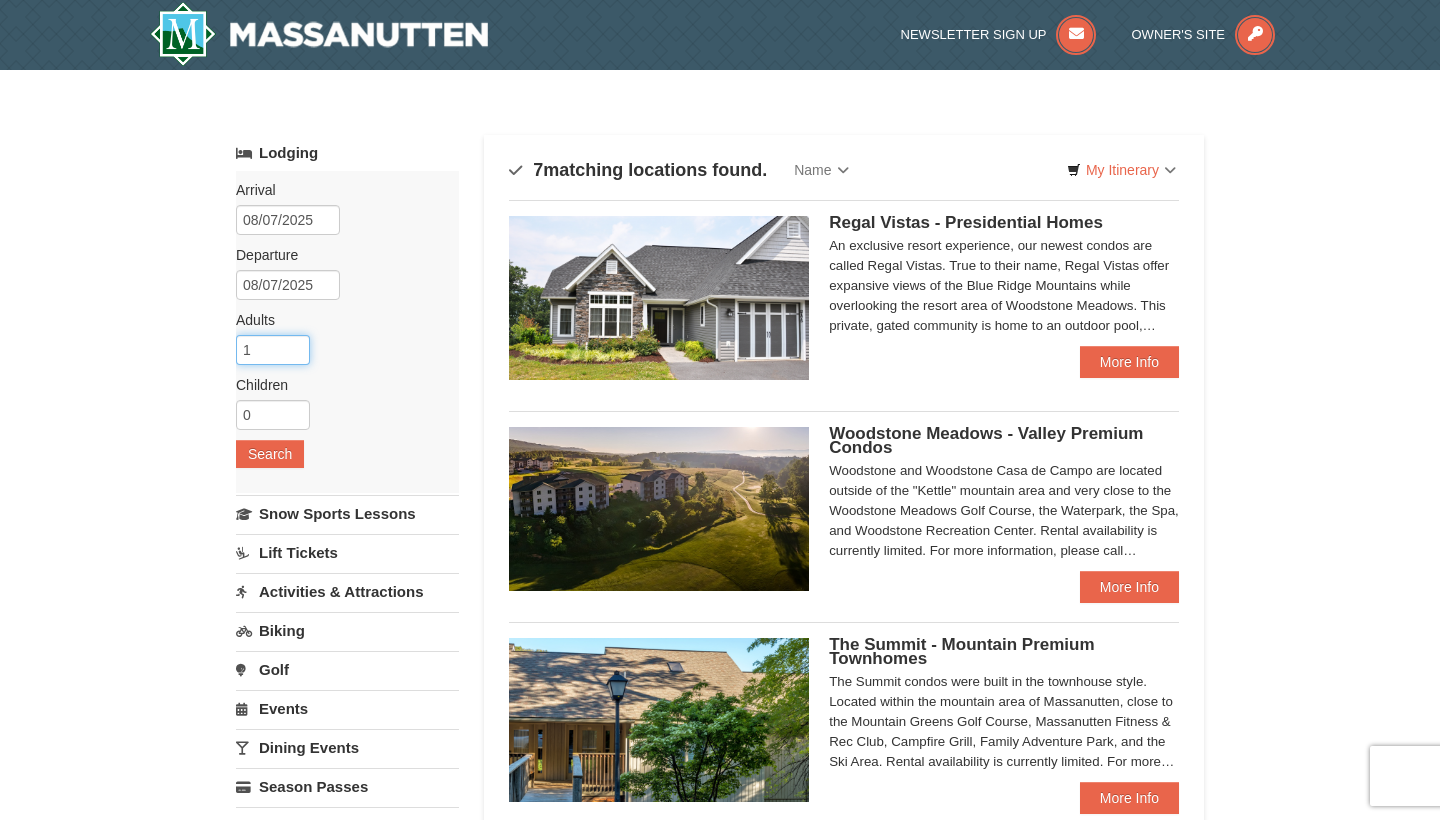 click on "1" at bounding box center (273, 350) 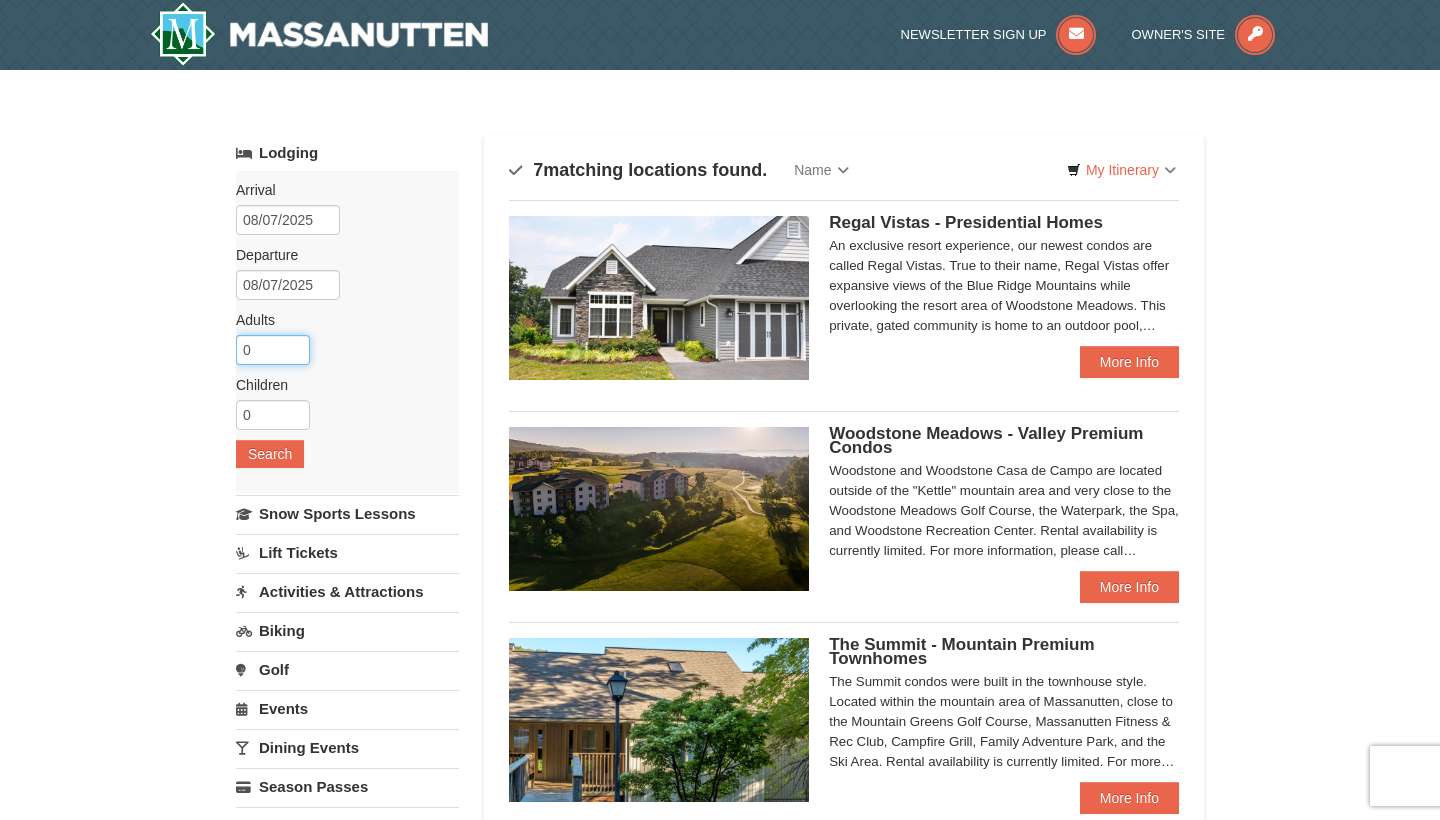 click on "0" at bounding box center (273, 350) 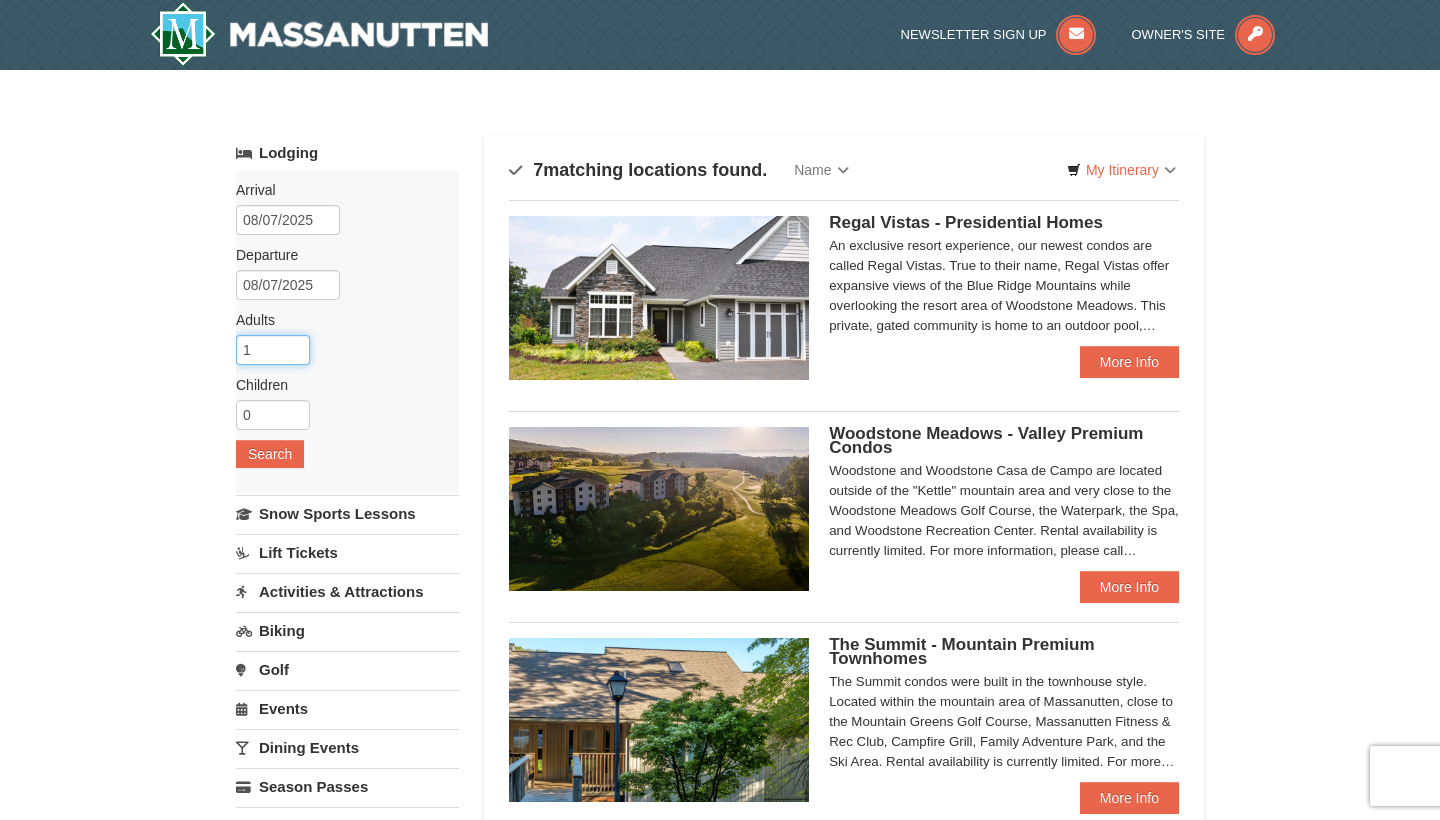 click on "1" at bounding box center [273, 350] 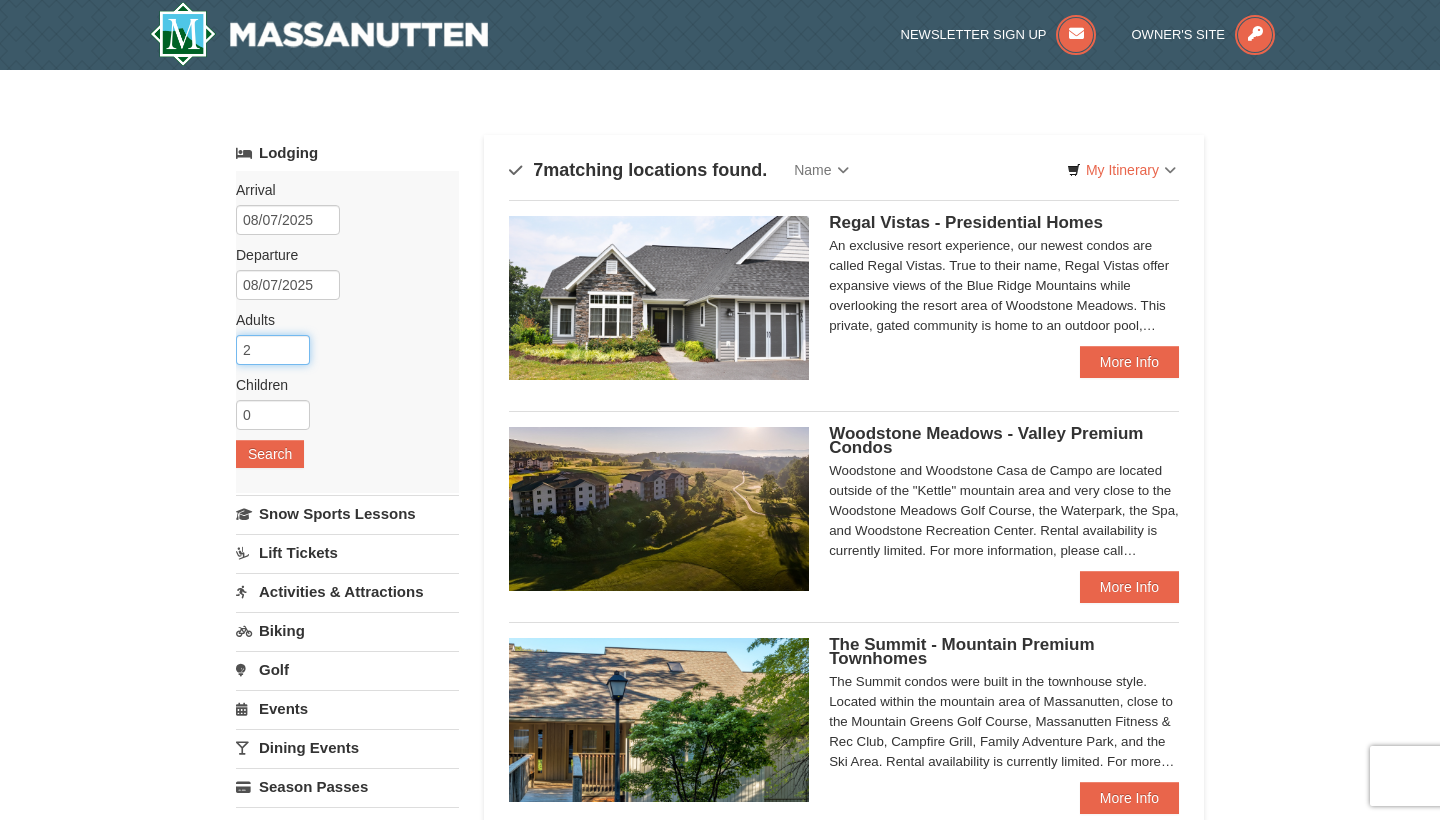 click on "2" at bounding box center [273, 350] 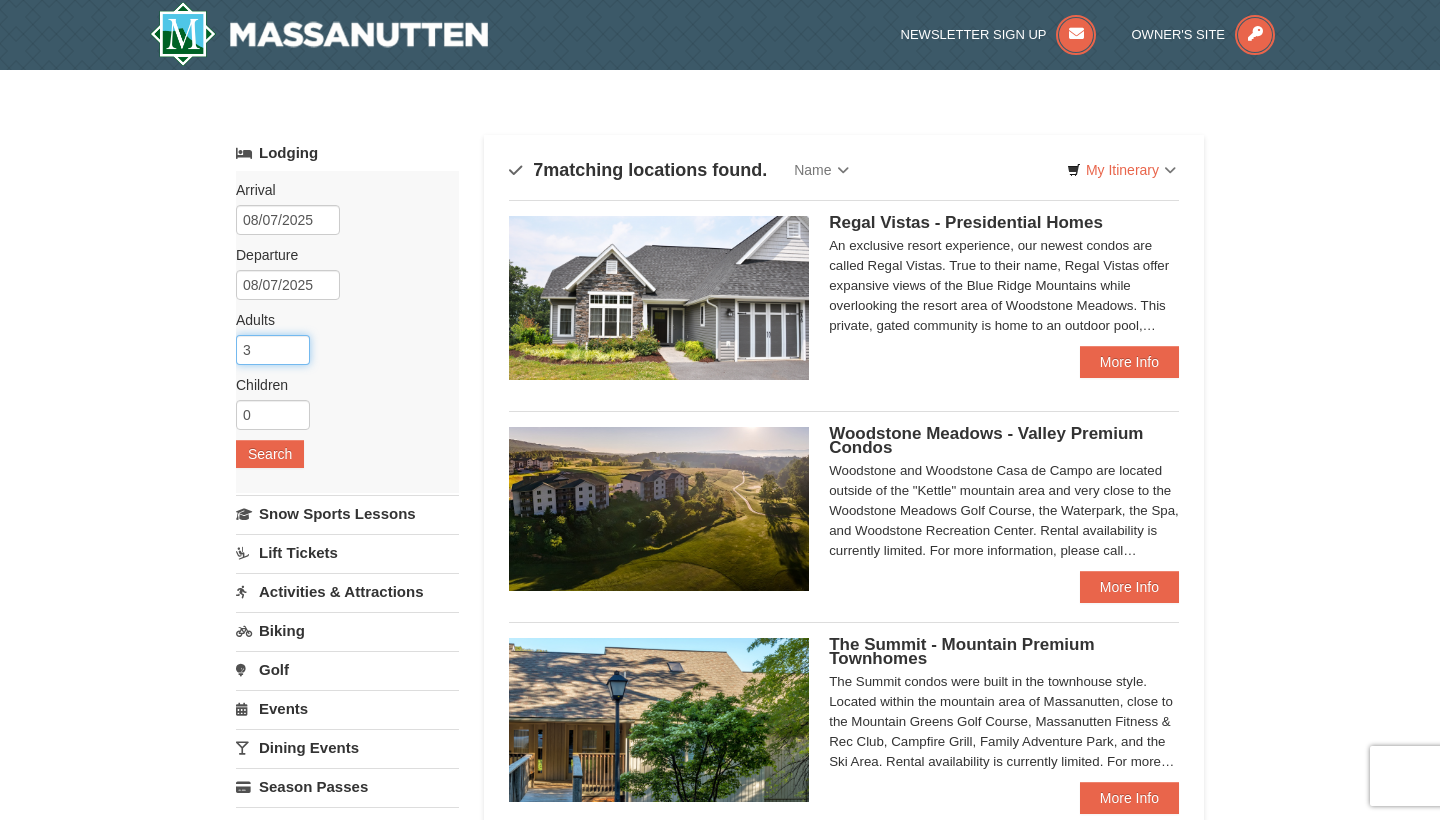 click on "3" at bounding box center [273, 350] 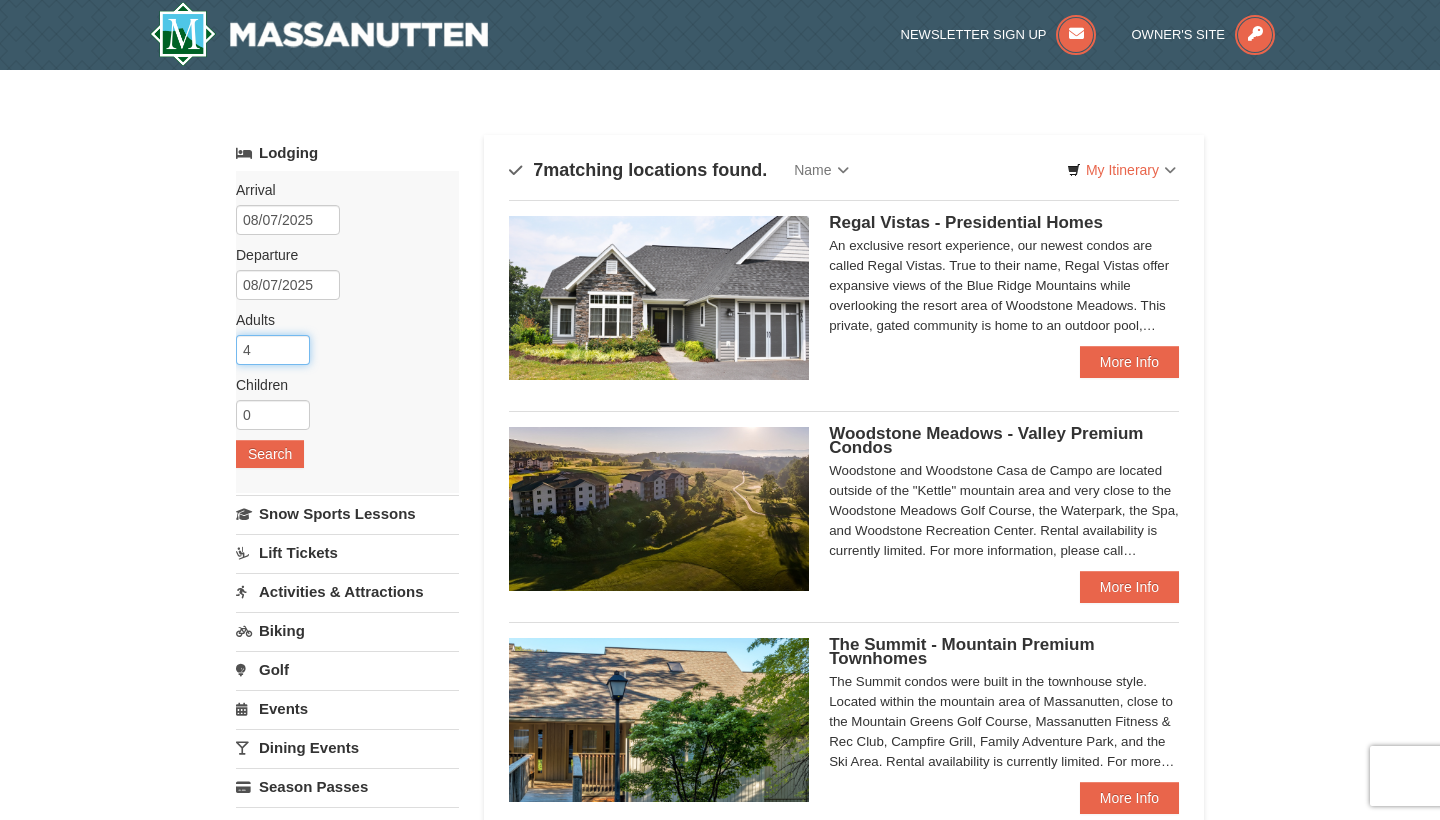 click on "4" at bounding box center (273, 350) 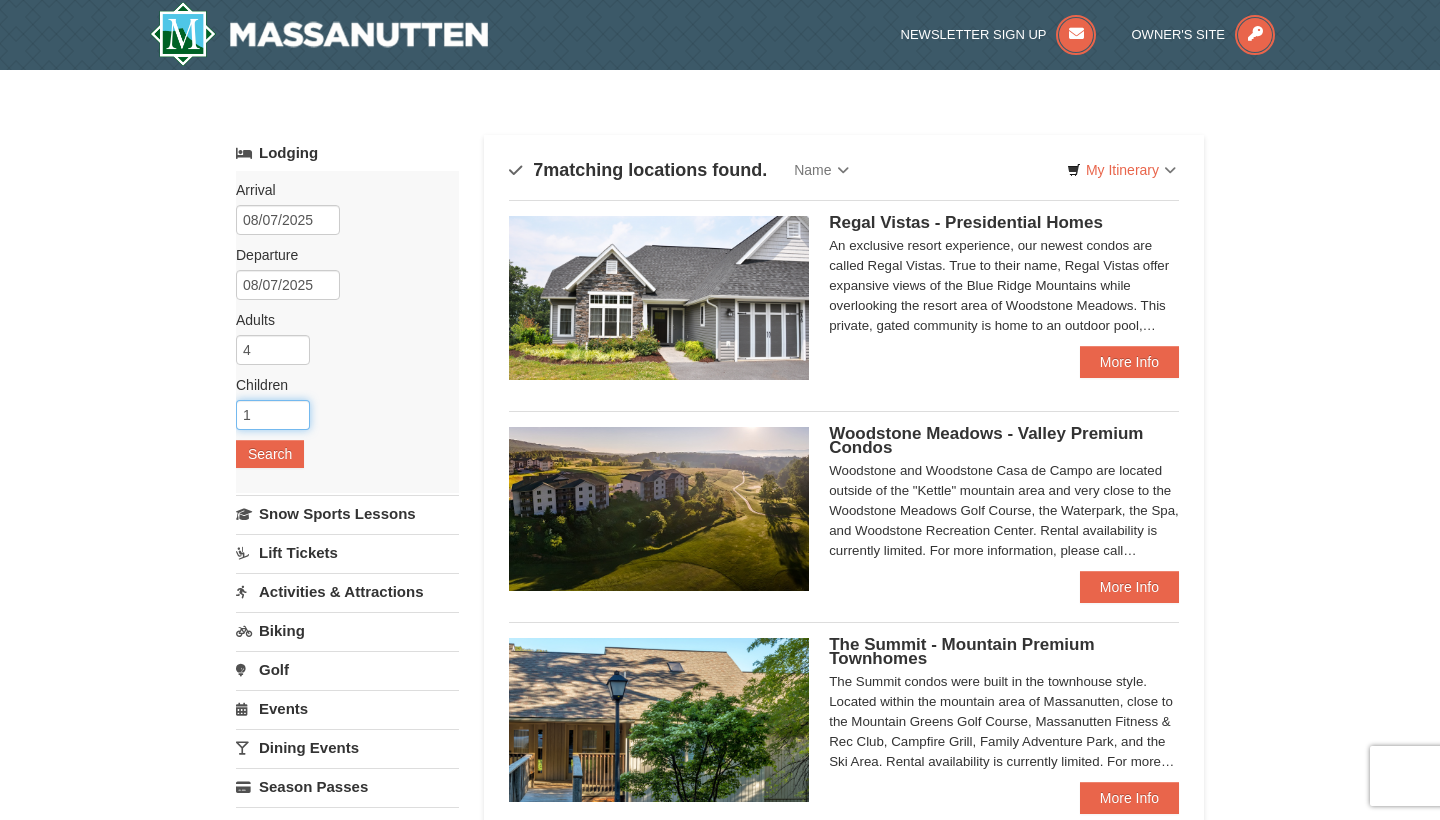 click on "1" at bounding box center [273, 415] 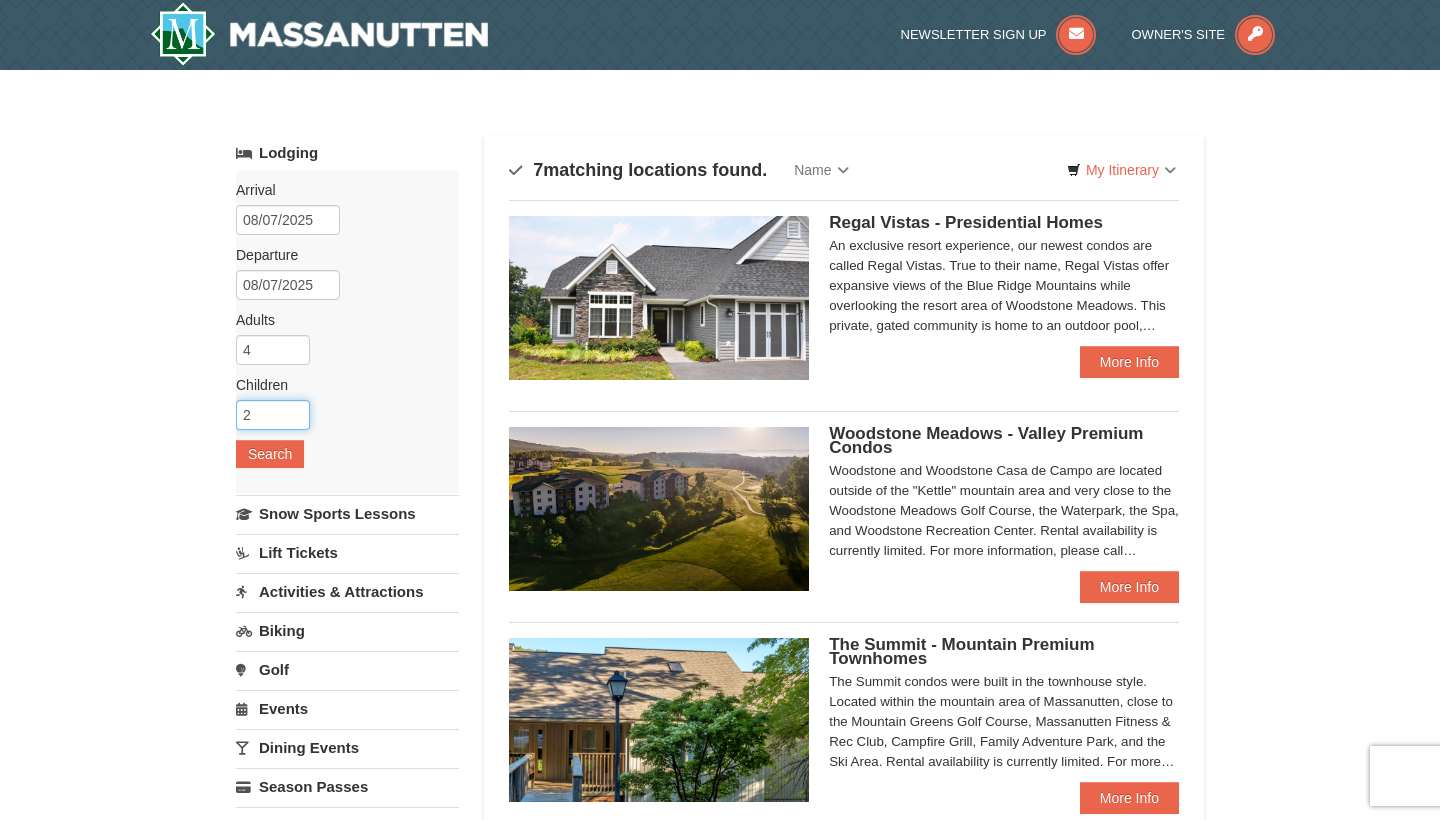 click on "2" at bounding box center (273, 415) 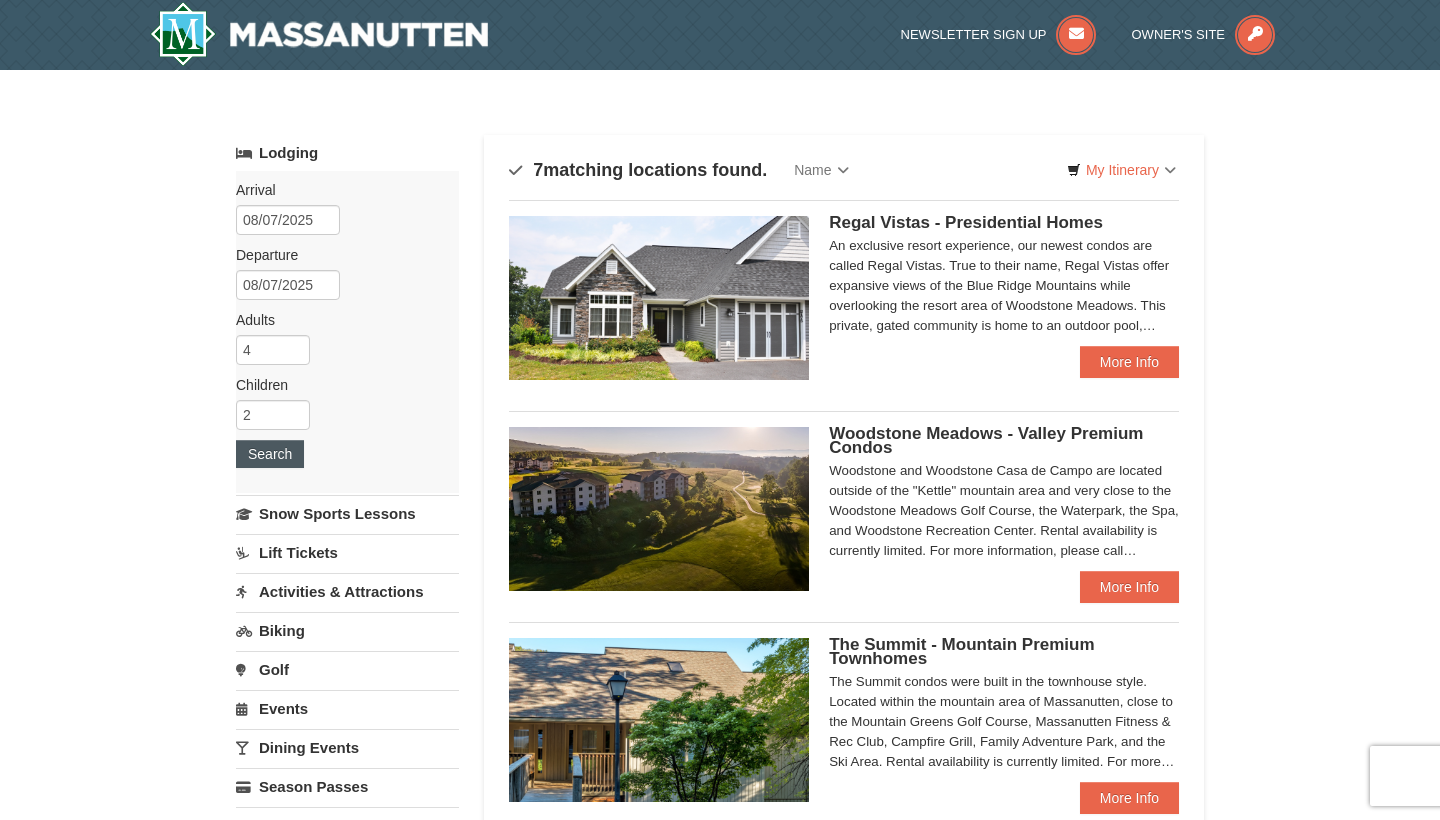 click on "Search" at bounding box center [270, 454] 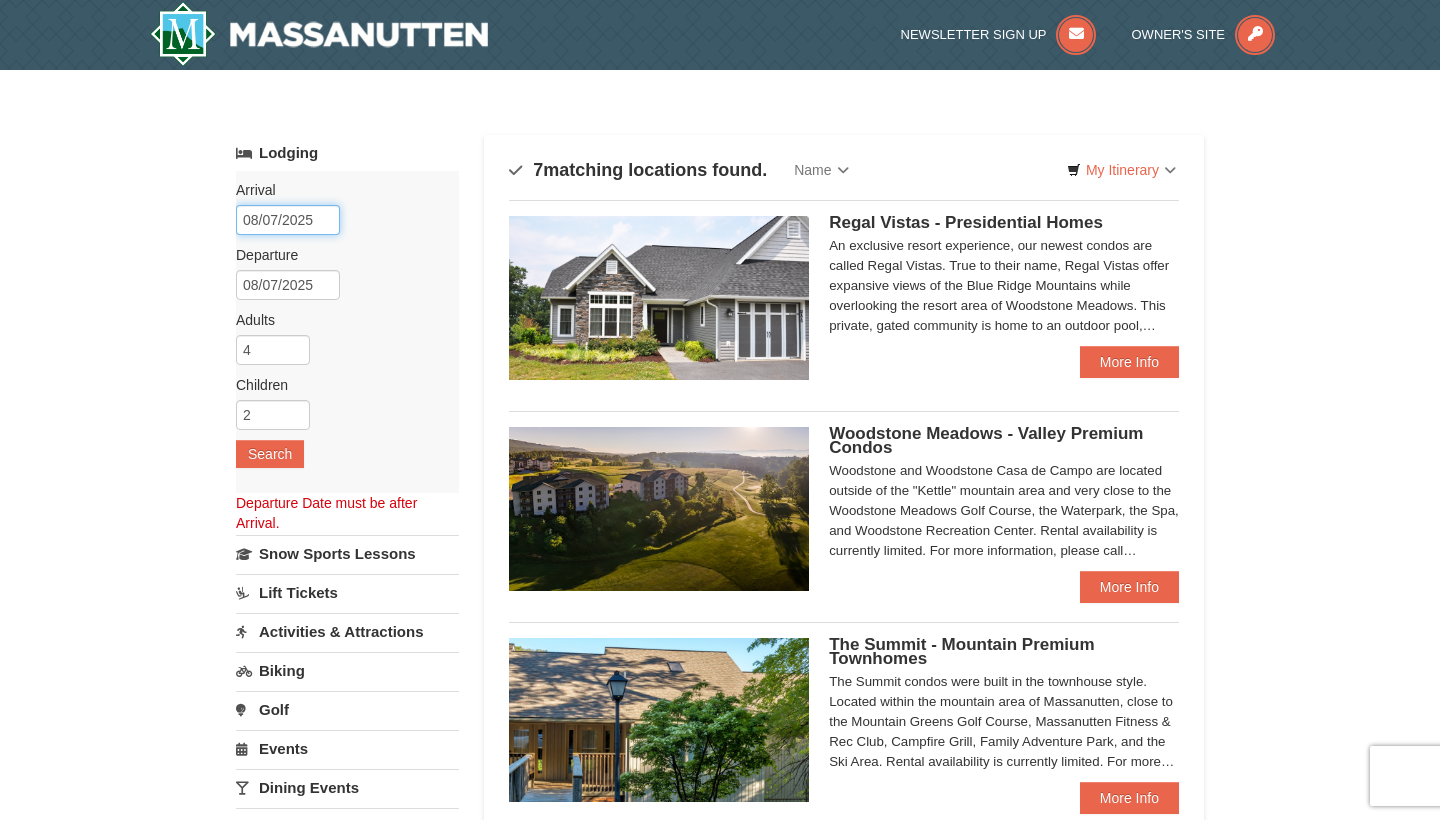 click on "08/07/2025" at bounding box center [288, 220] 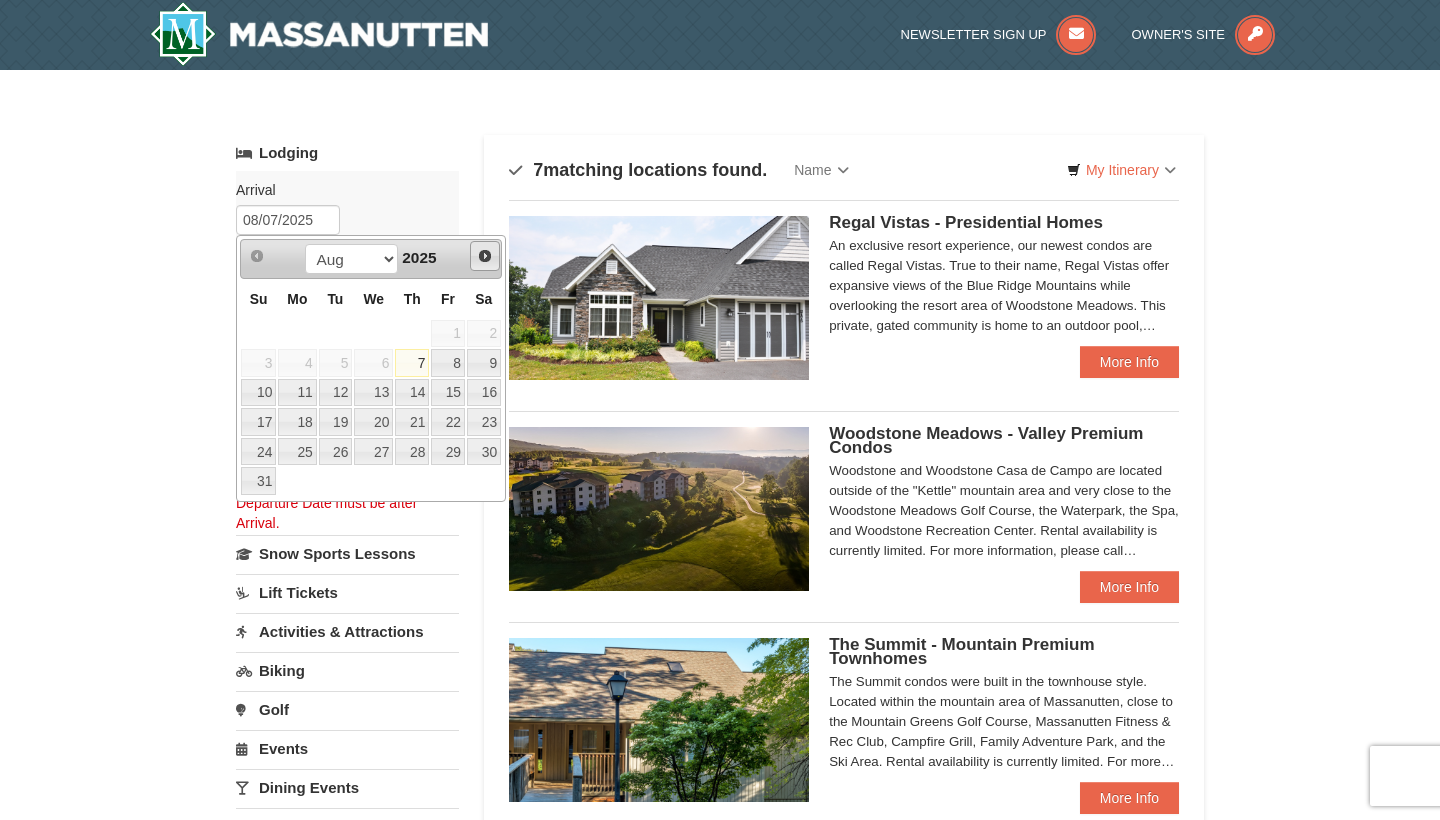 click on "Next" at bounding box center (485, 256) 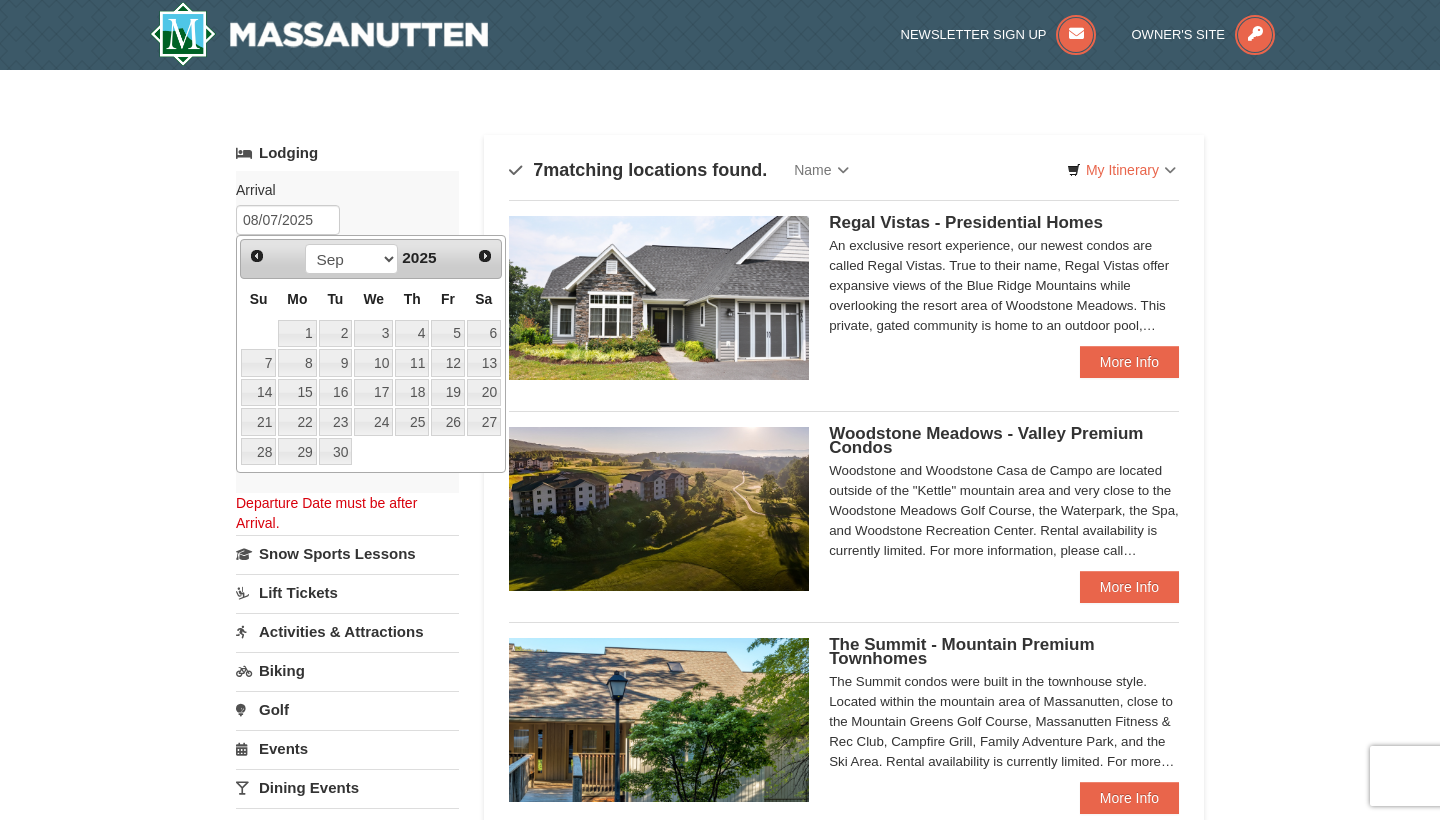 click on "Next" at bounding box center [485, 256] 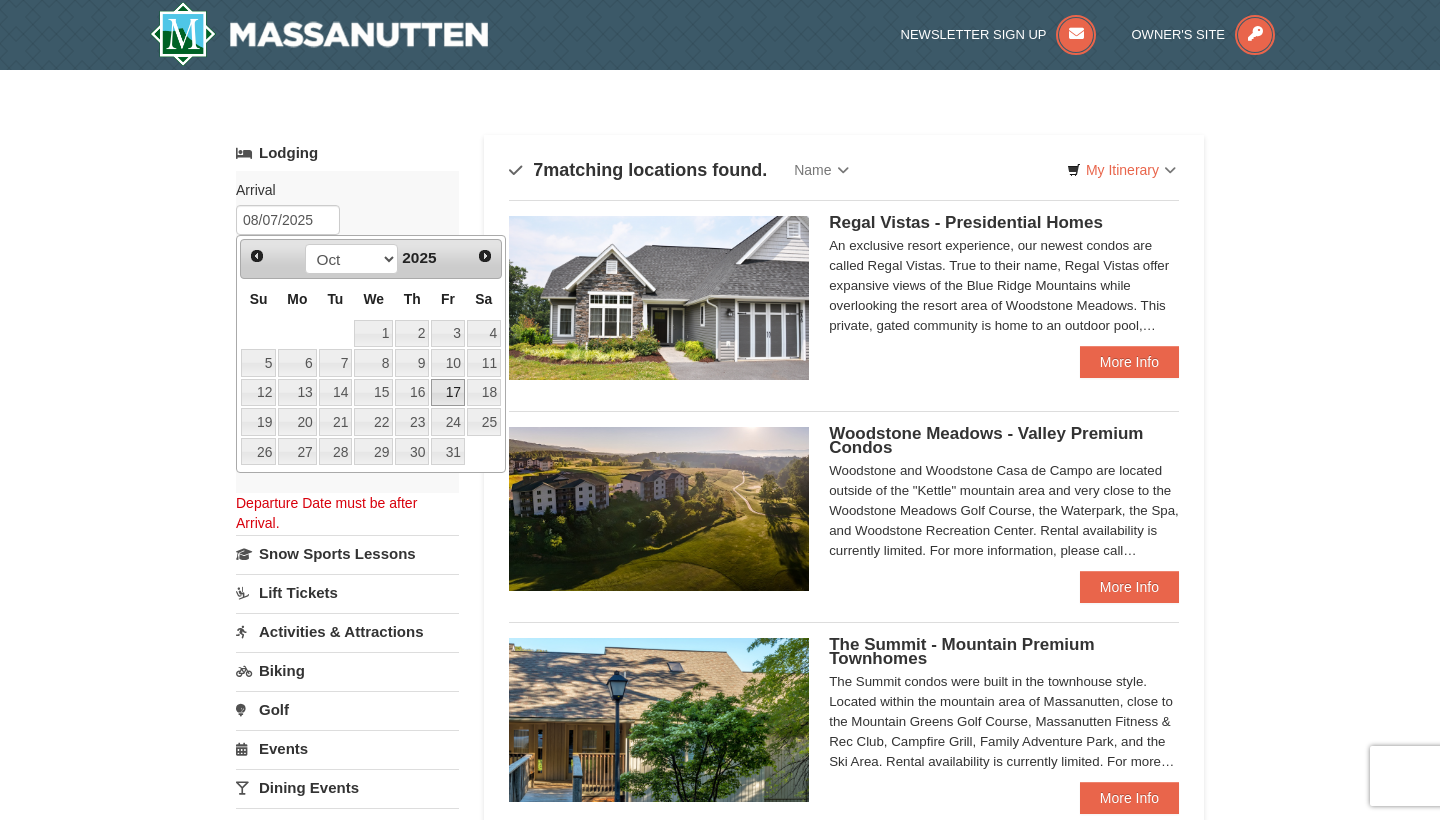click on "17" at bounding box center [448, 393] 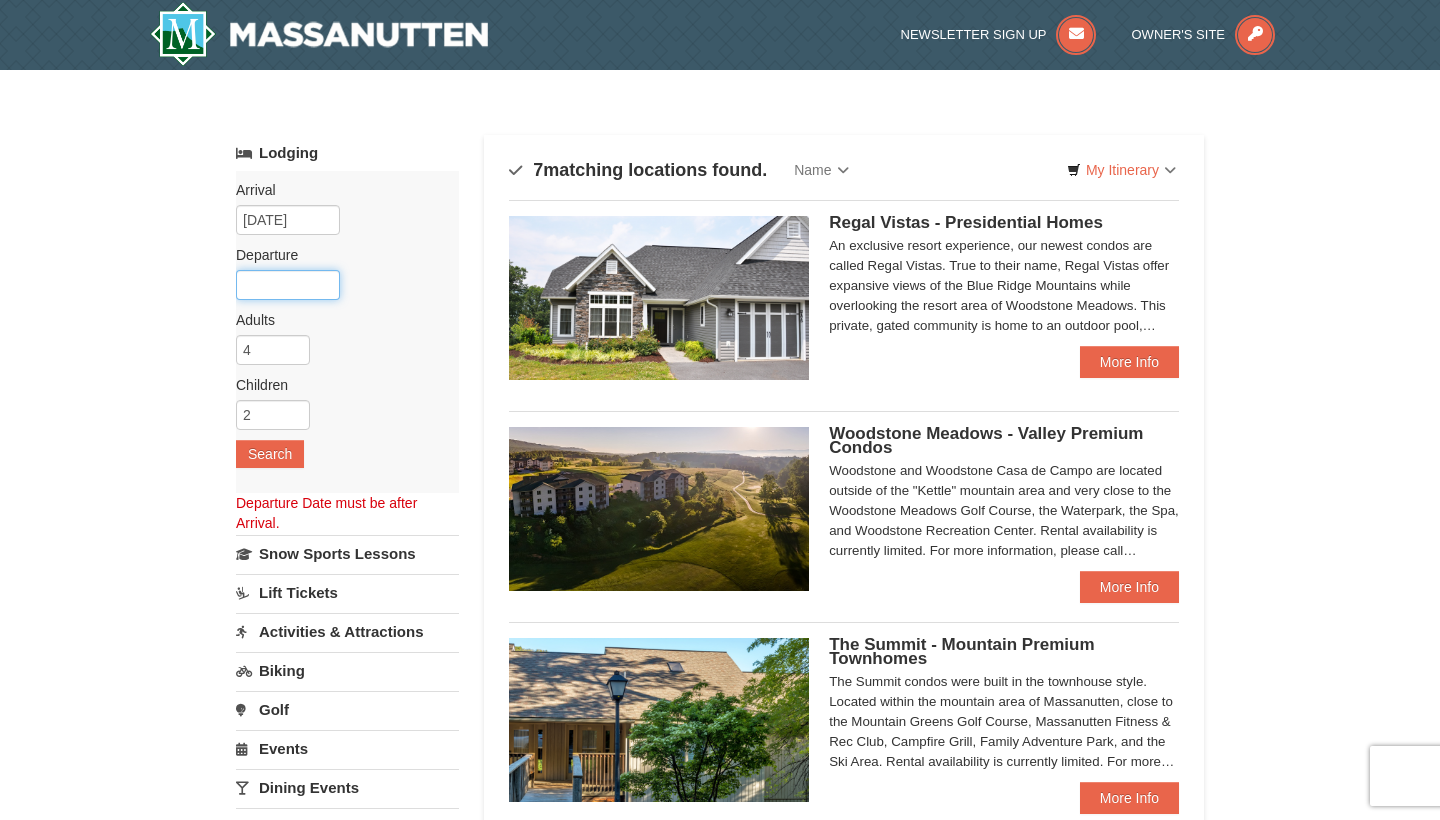 click at bounding box center [288, 285] 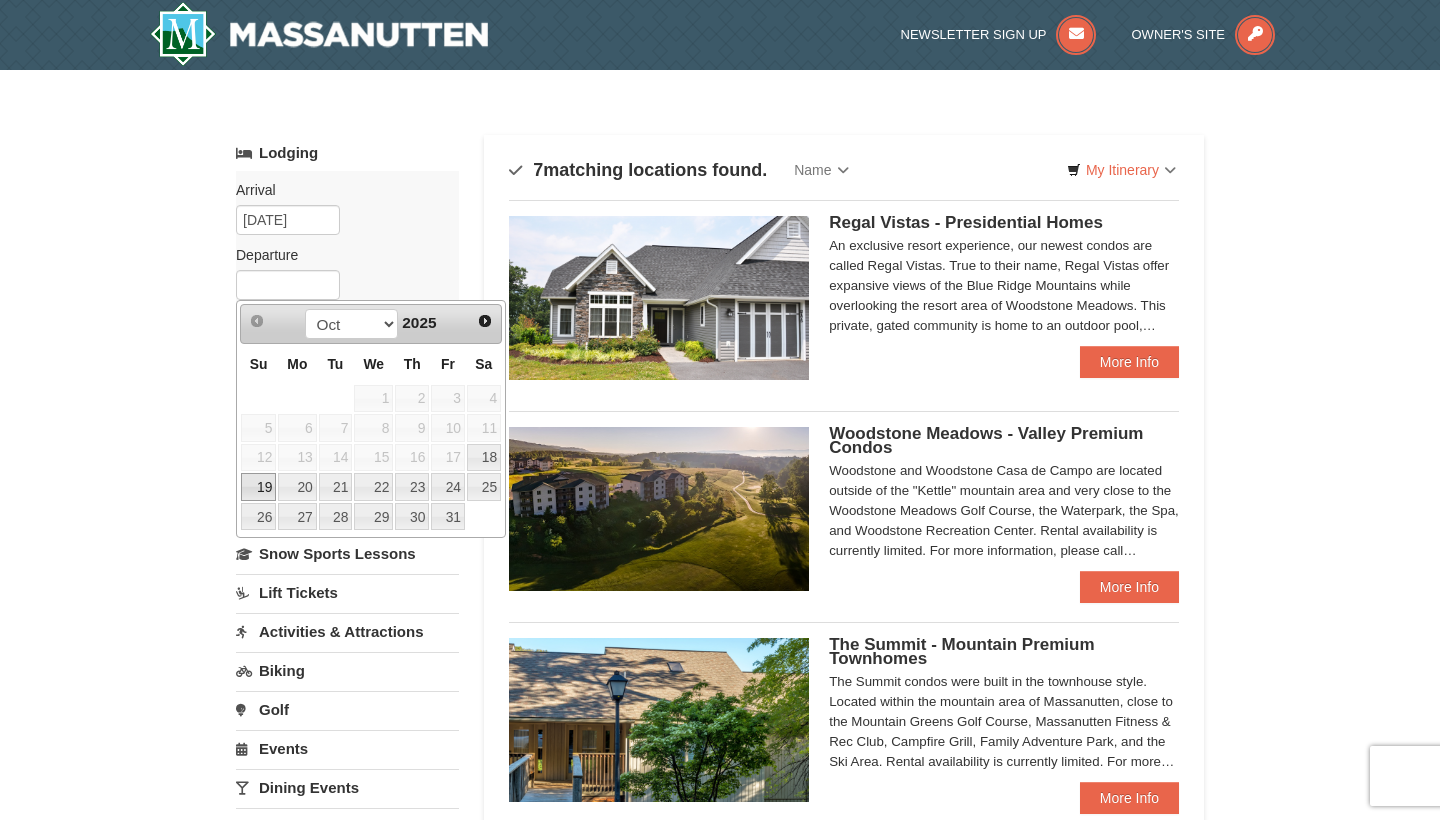 click on "19" at bounding box center [258, 487] 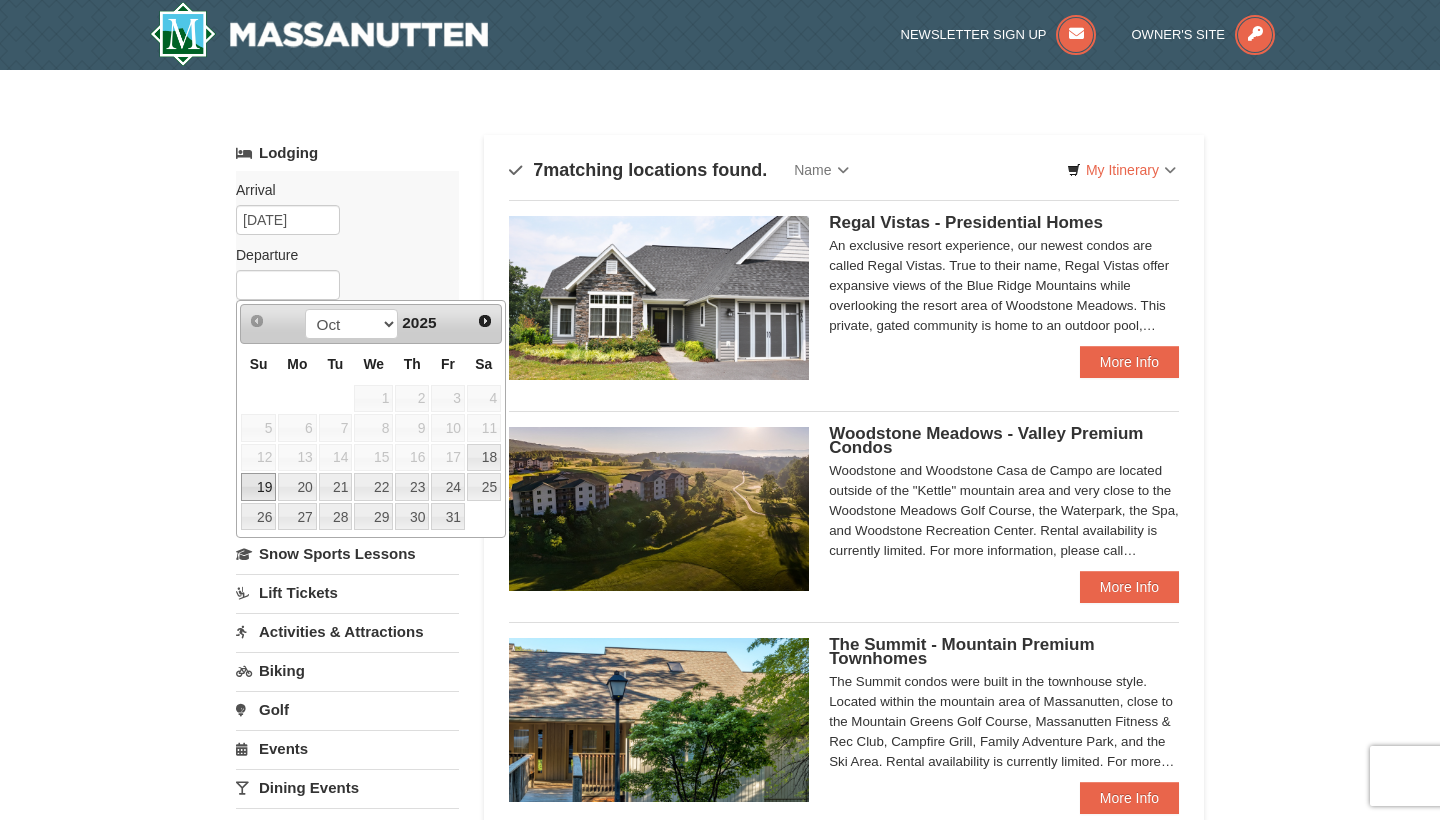type on "[MM]/[DD]/[YYYY]" 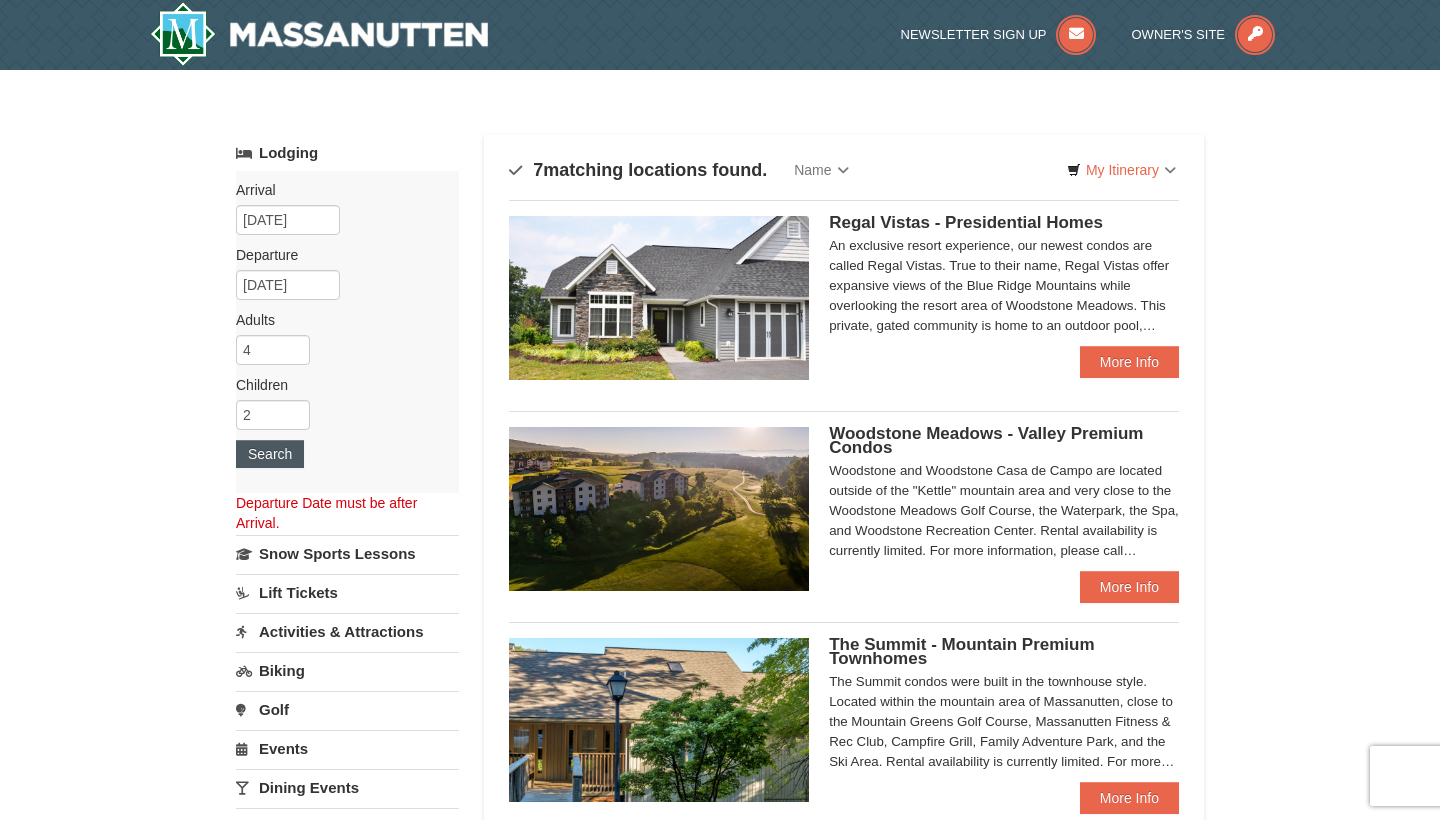 click on "Search" at bounding box center [270, 454] 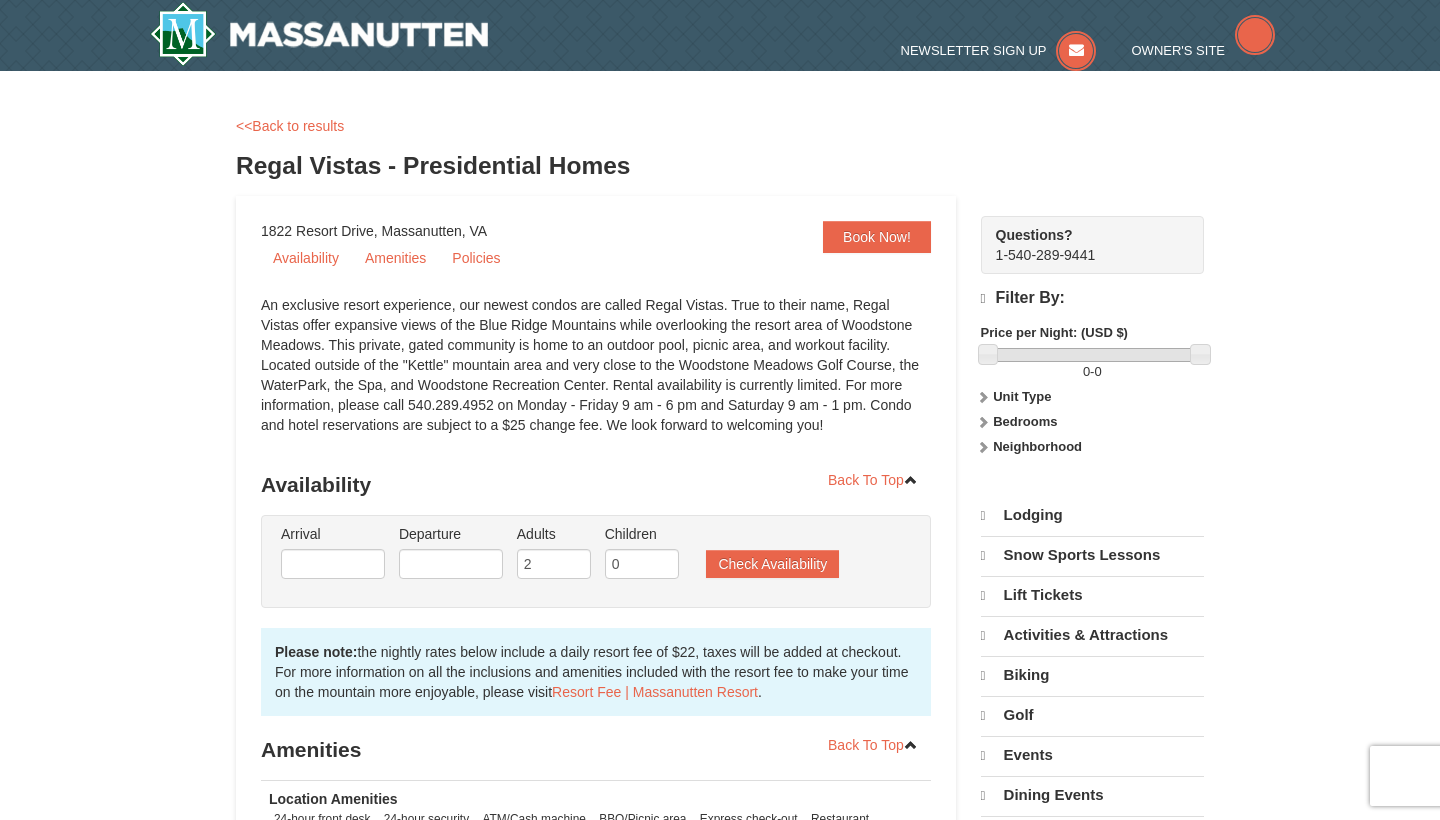 scroll, scrollTop: 0, scrollLeft: 0, axis: both 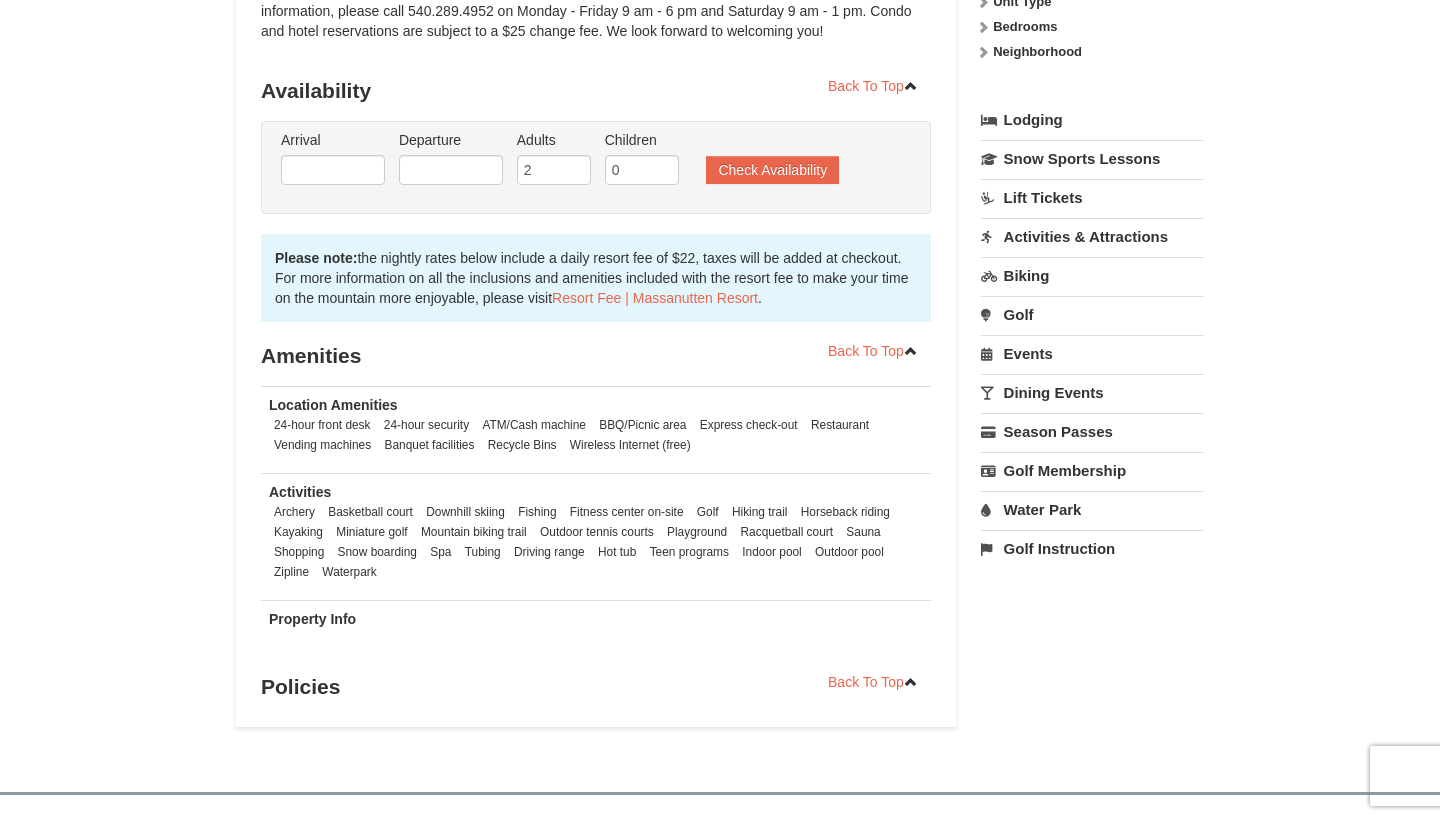 click on "24-hour front desk
24-hour security
ATM/Cash machine
BBQ/Picnic area
Express check-out
Restaurant
Vending machines
Banquet facilities
Recycle Bins
Wireless Internet (free)" at bounding box center [596, 435] 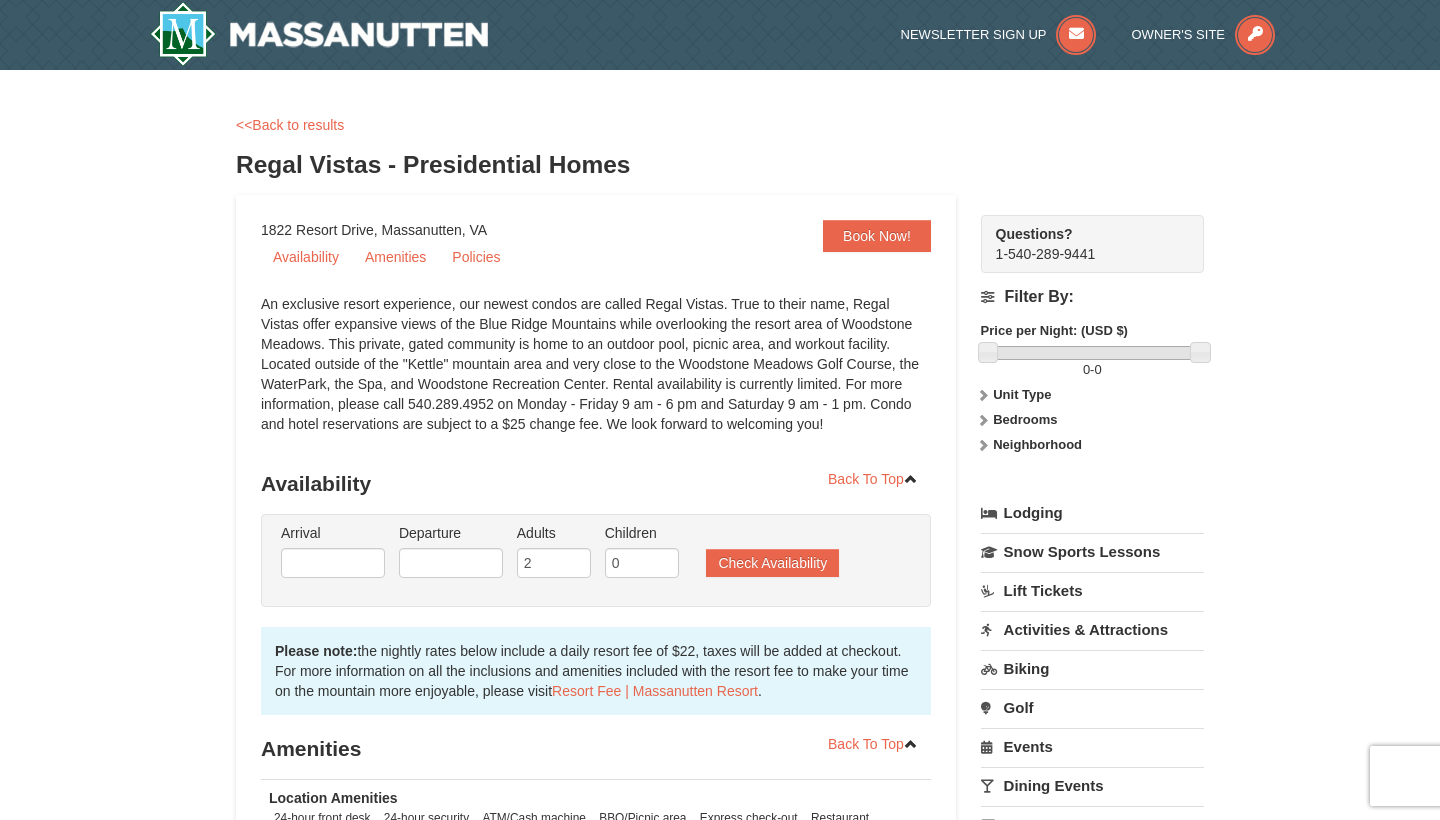 scroll, scrollTop: 0, scrollLeft: 0, axis: both 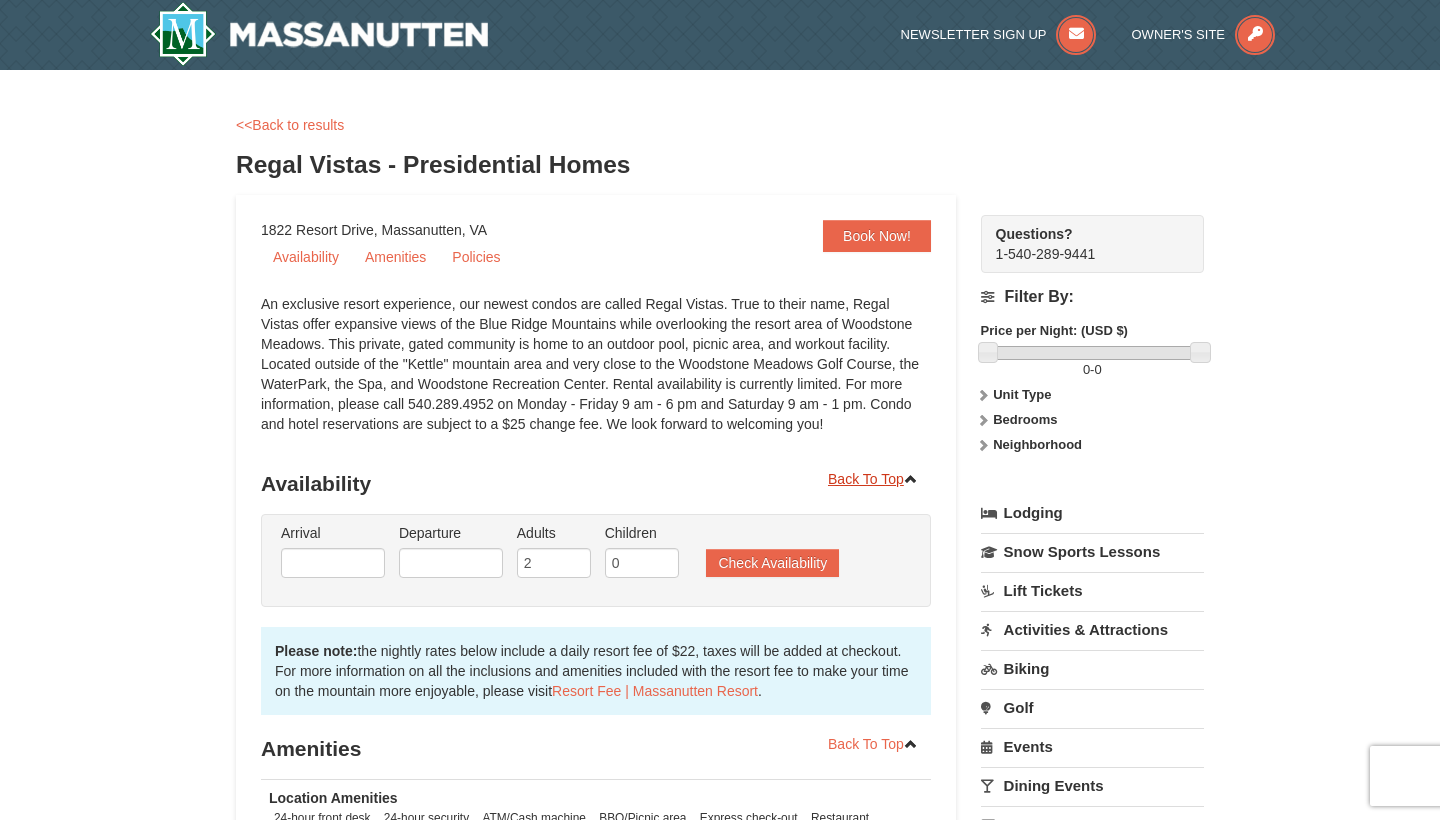 click on "Back To Top" at bounding box center [873, 479] 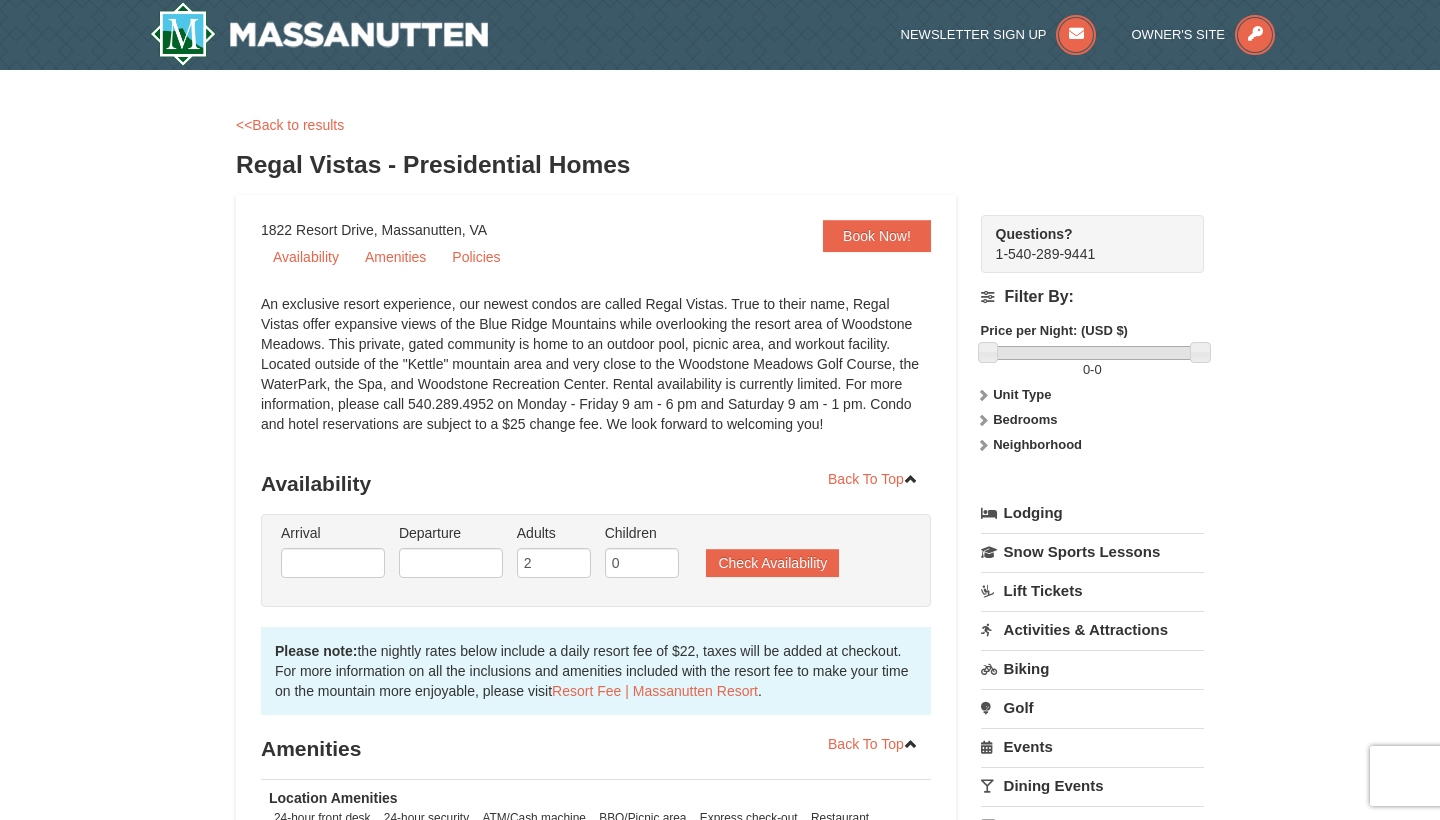 scroll, scrollTop: 0, scrollLeft: 0, axis: both 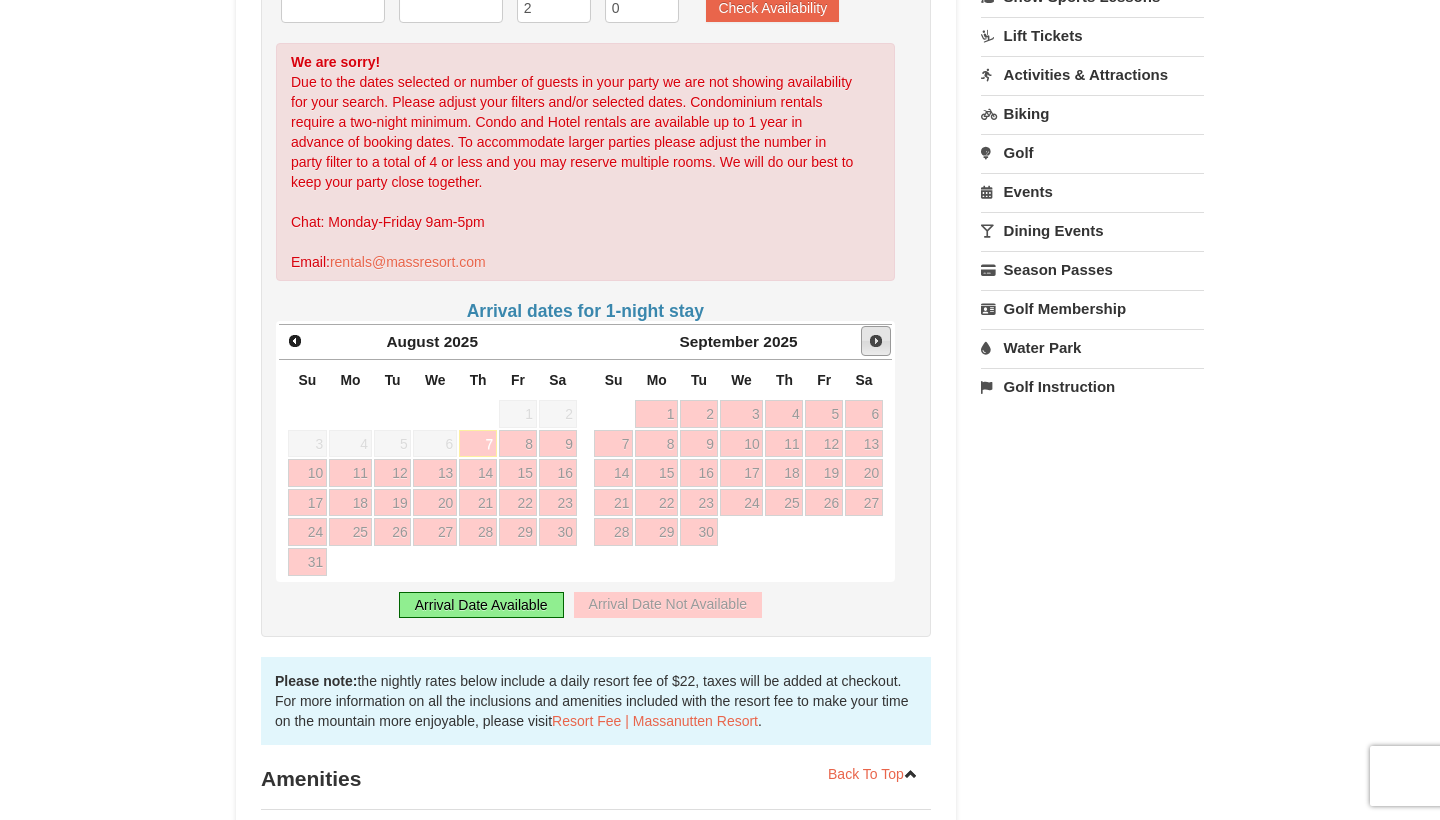 click on "Next" at bounding box center (876, 341) 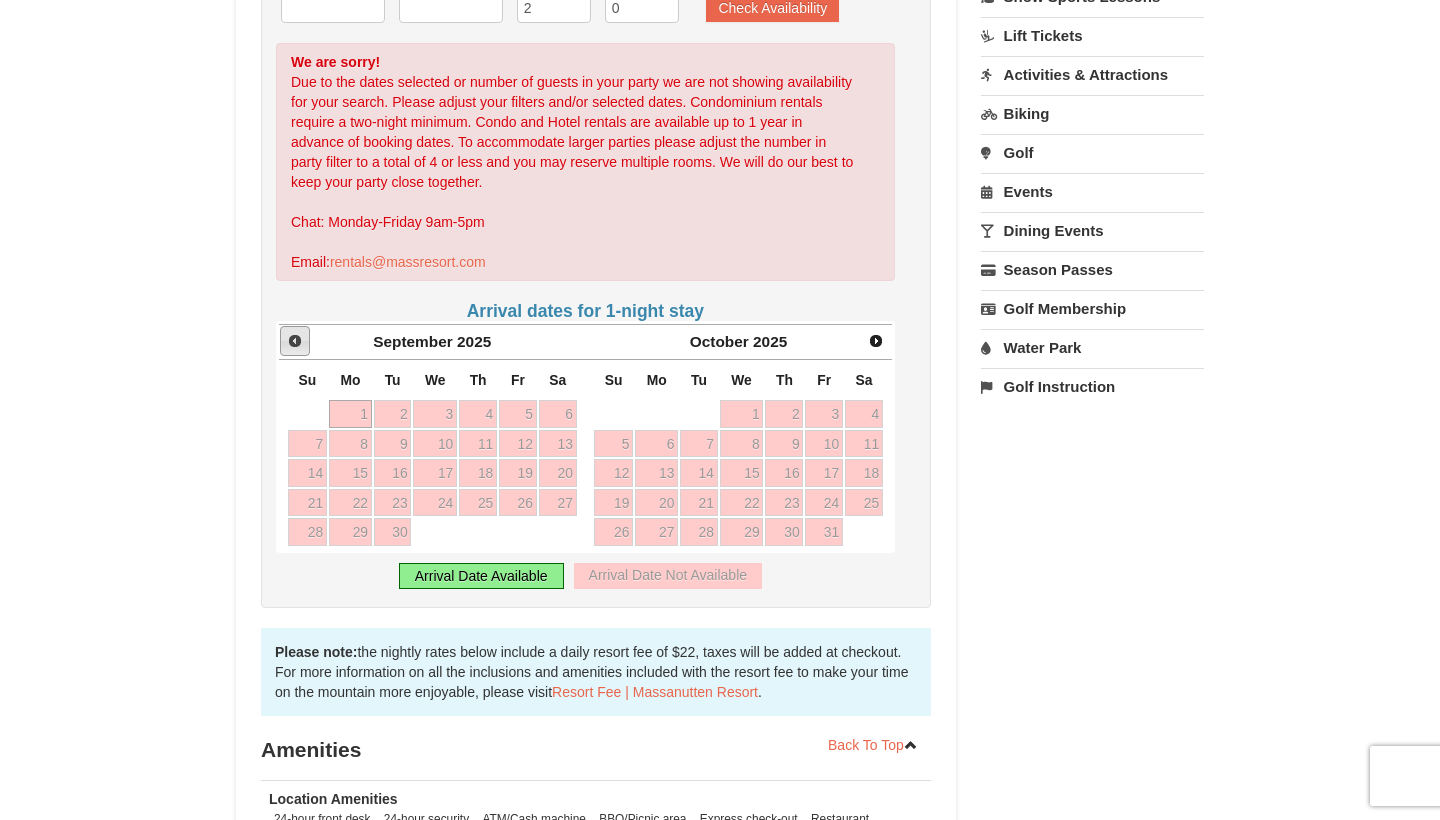click on "Prev" at bounding box center (295, 341) 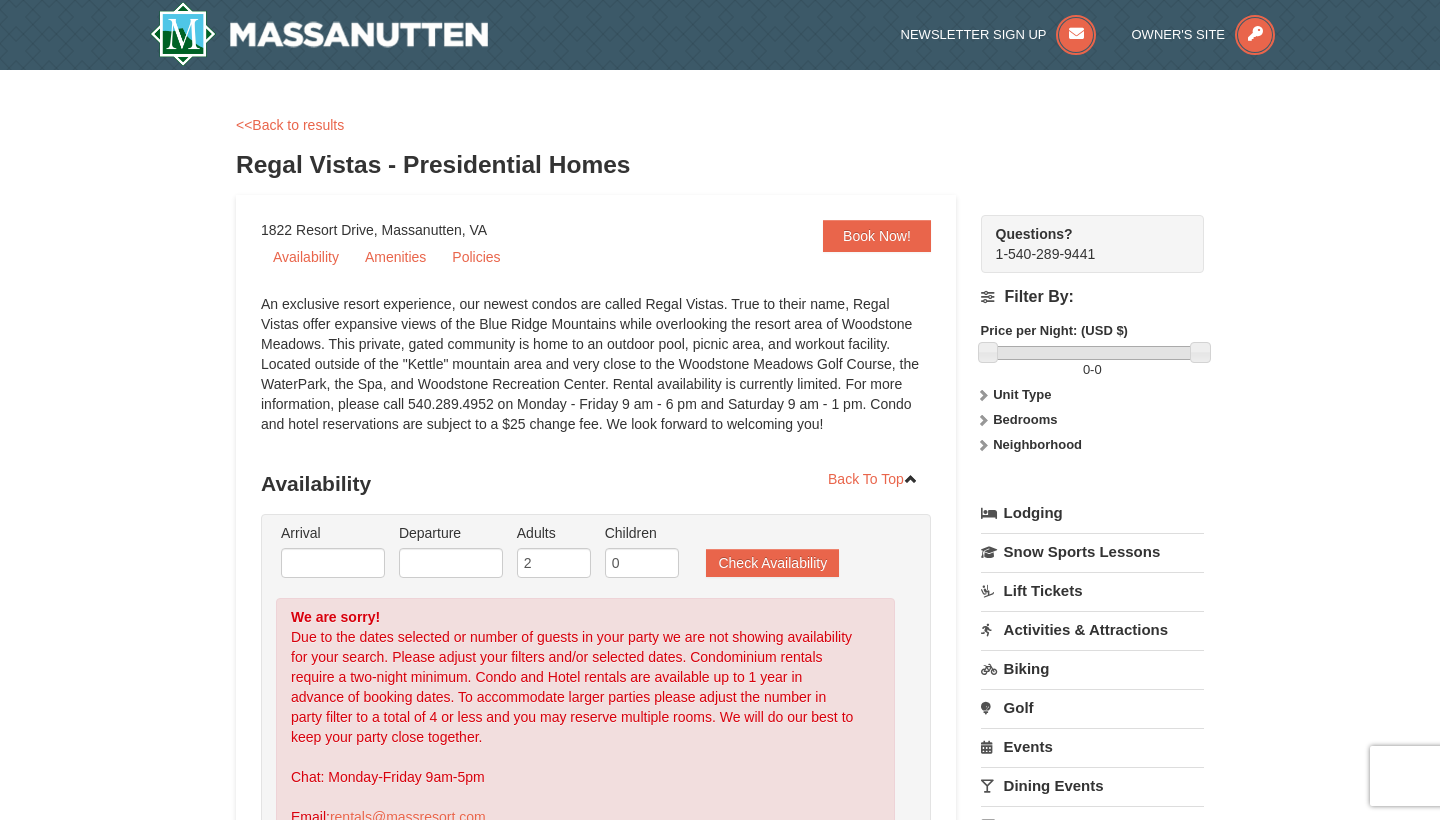 scroll, scrollTop: 0, scrollLeft: 0, axis: both 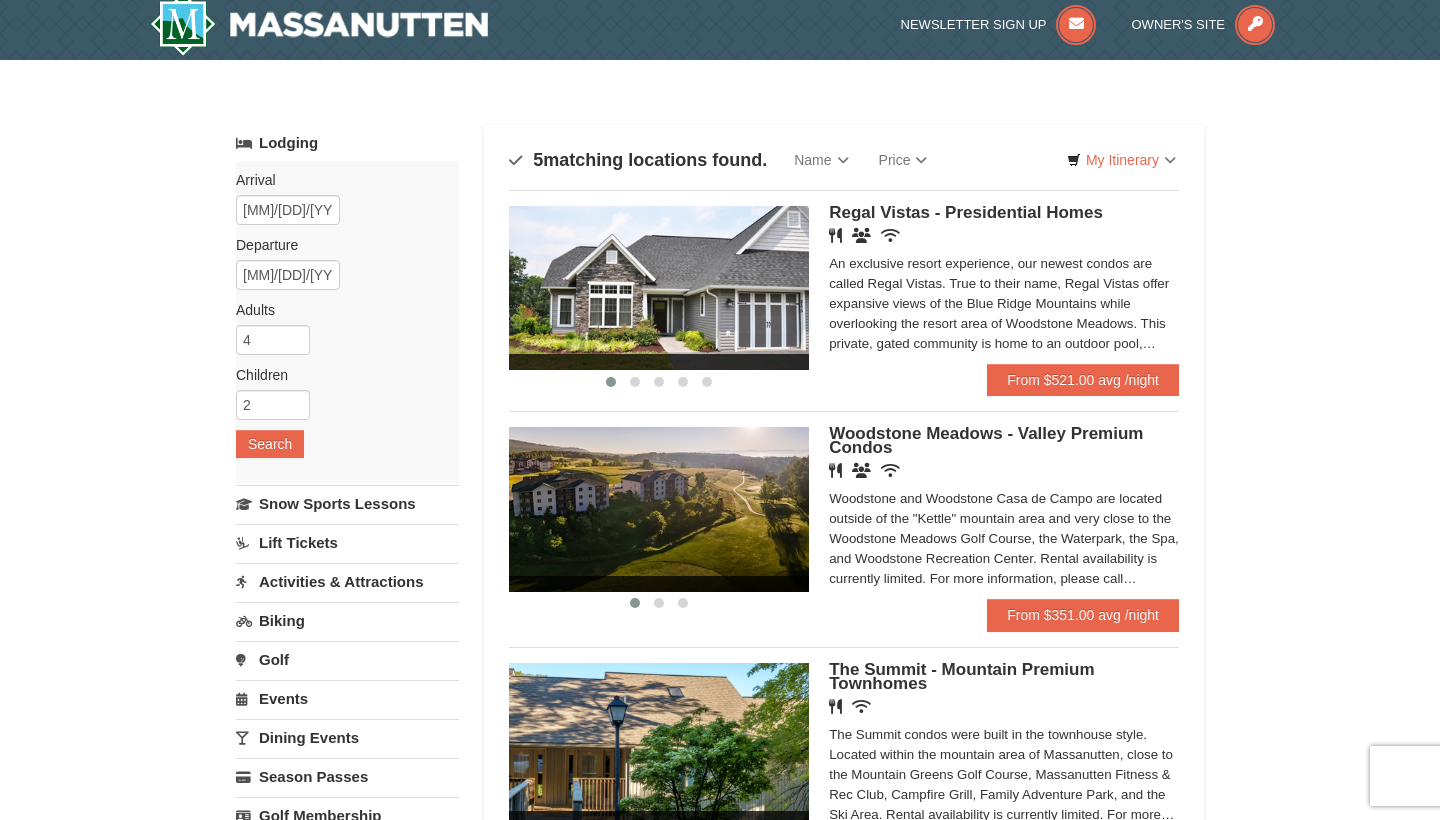 click at bounding box center (659, 288) 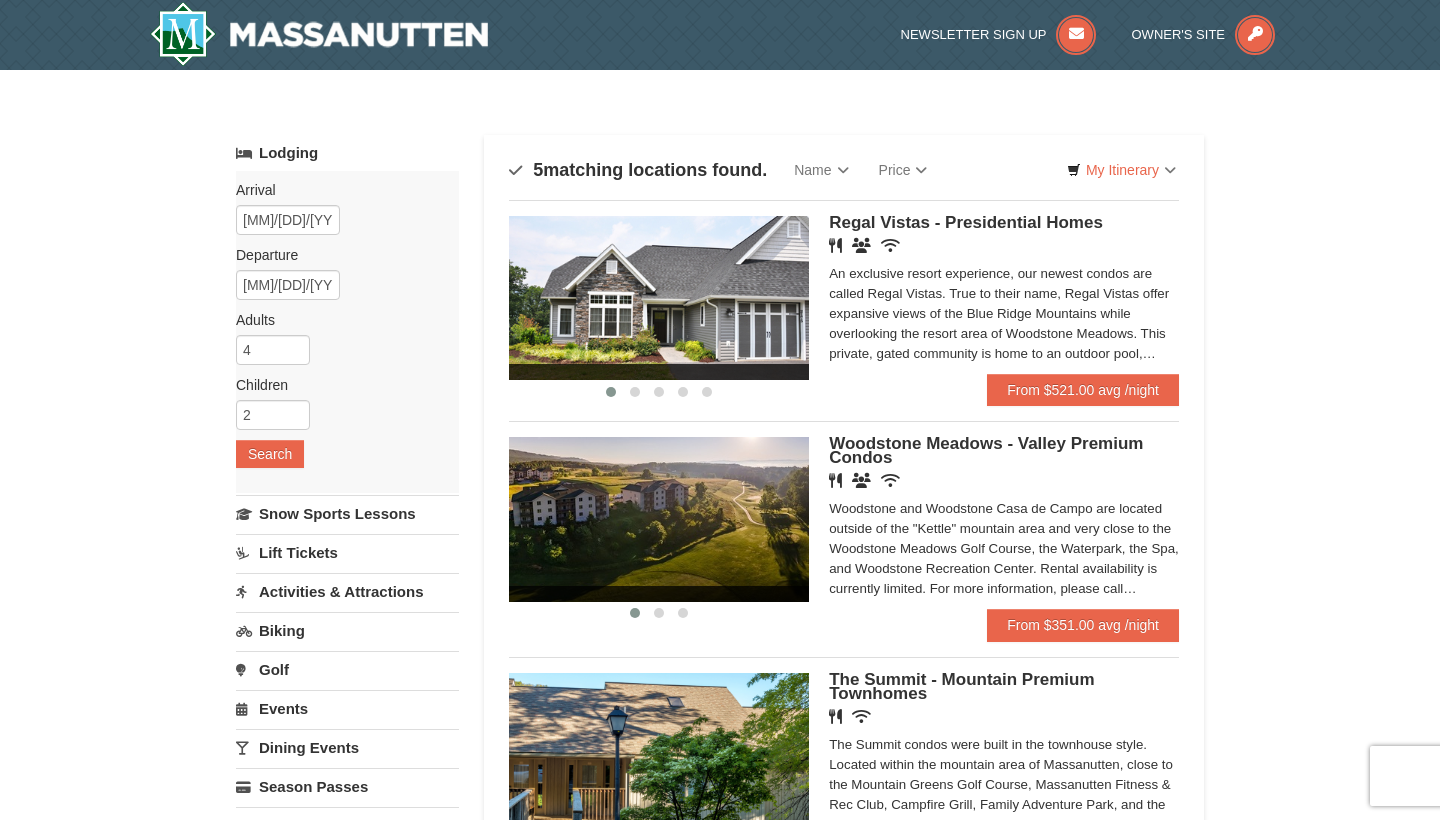 scroll, scrollTop: 0, scrollLeft: 0, axis: both 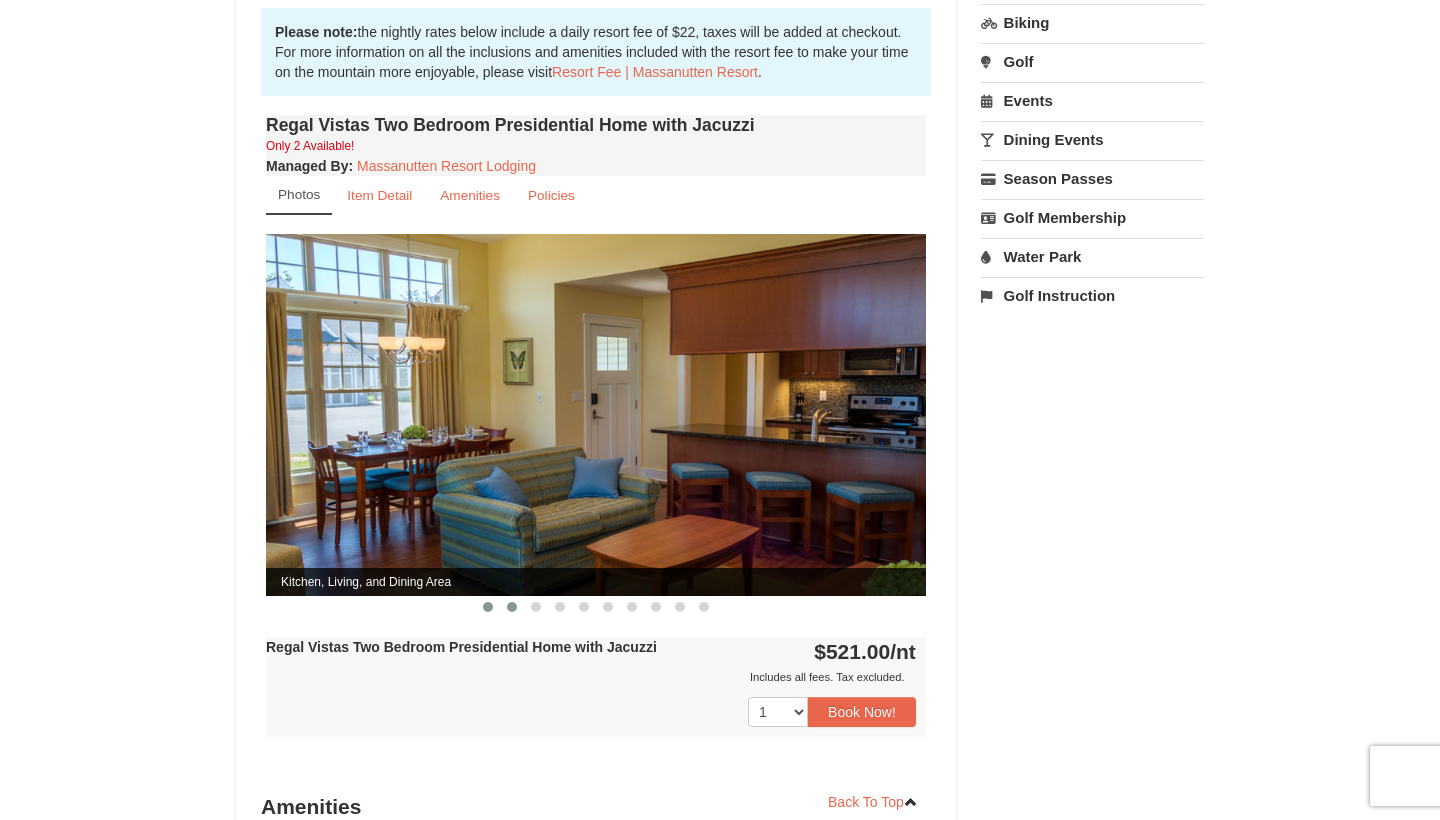 click at bounding box center [512, 607] 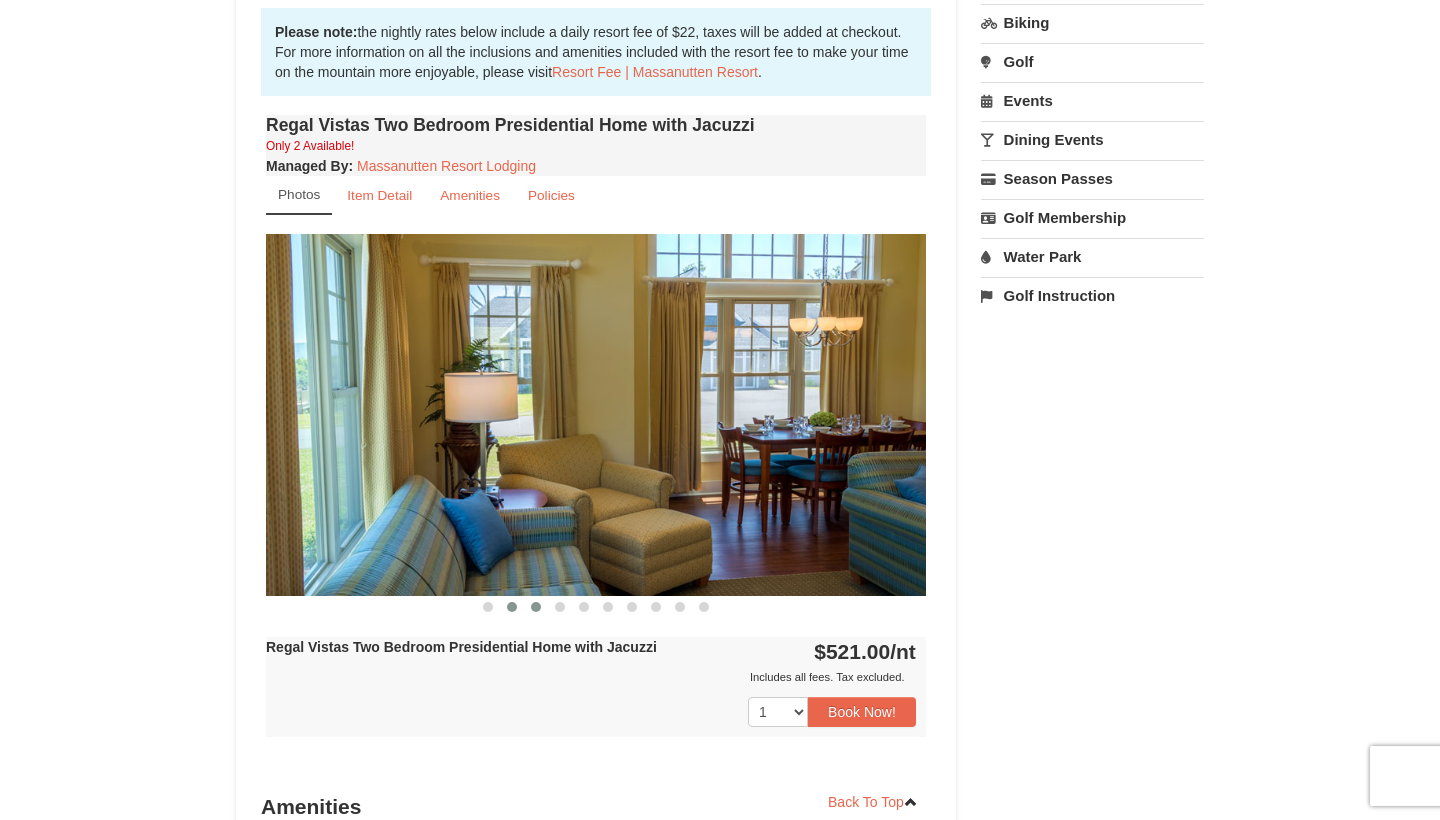 click at bounding box center [536, 607] 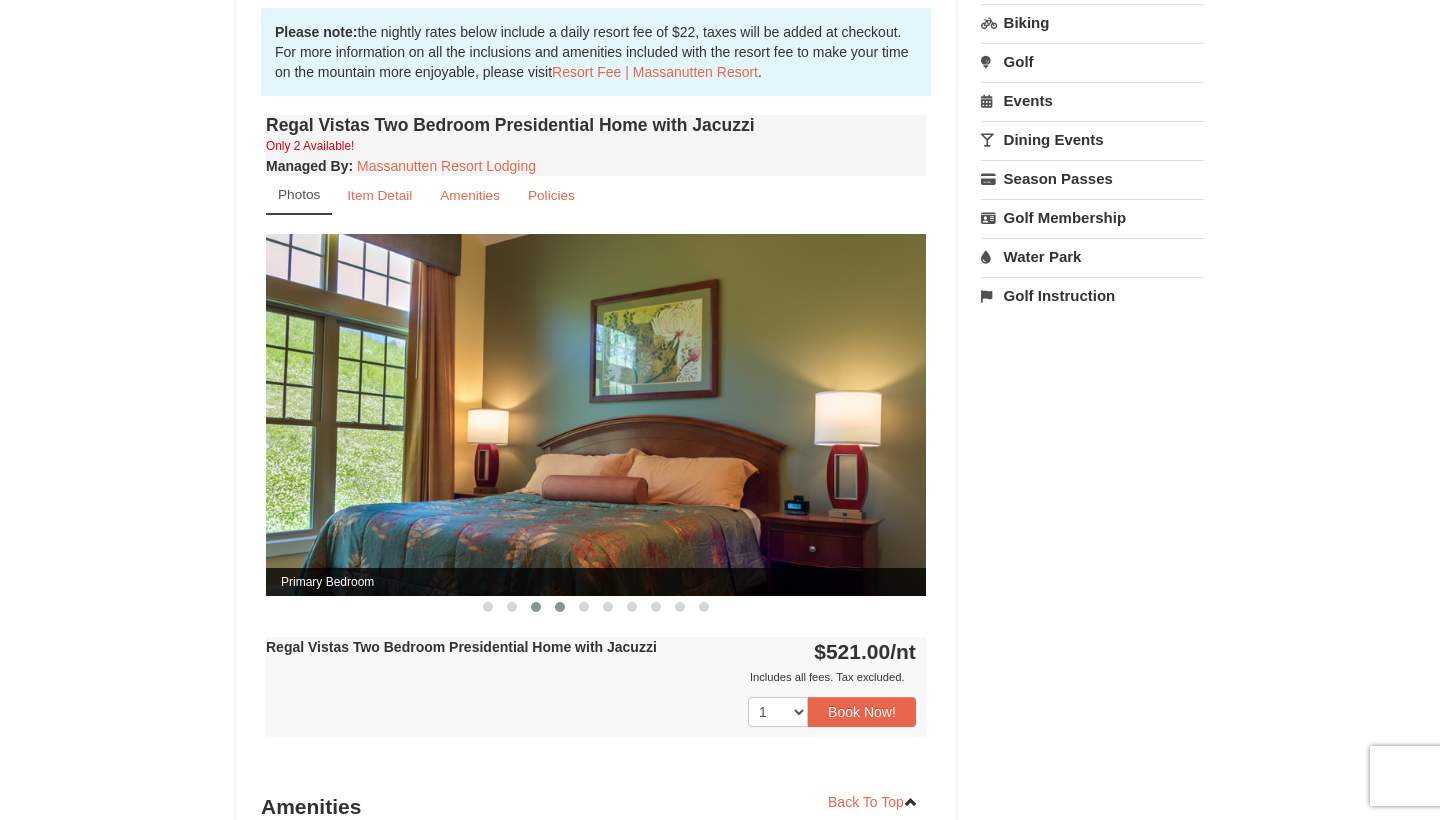 click at bounding box center [560, 607] 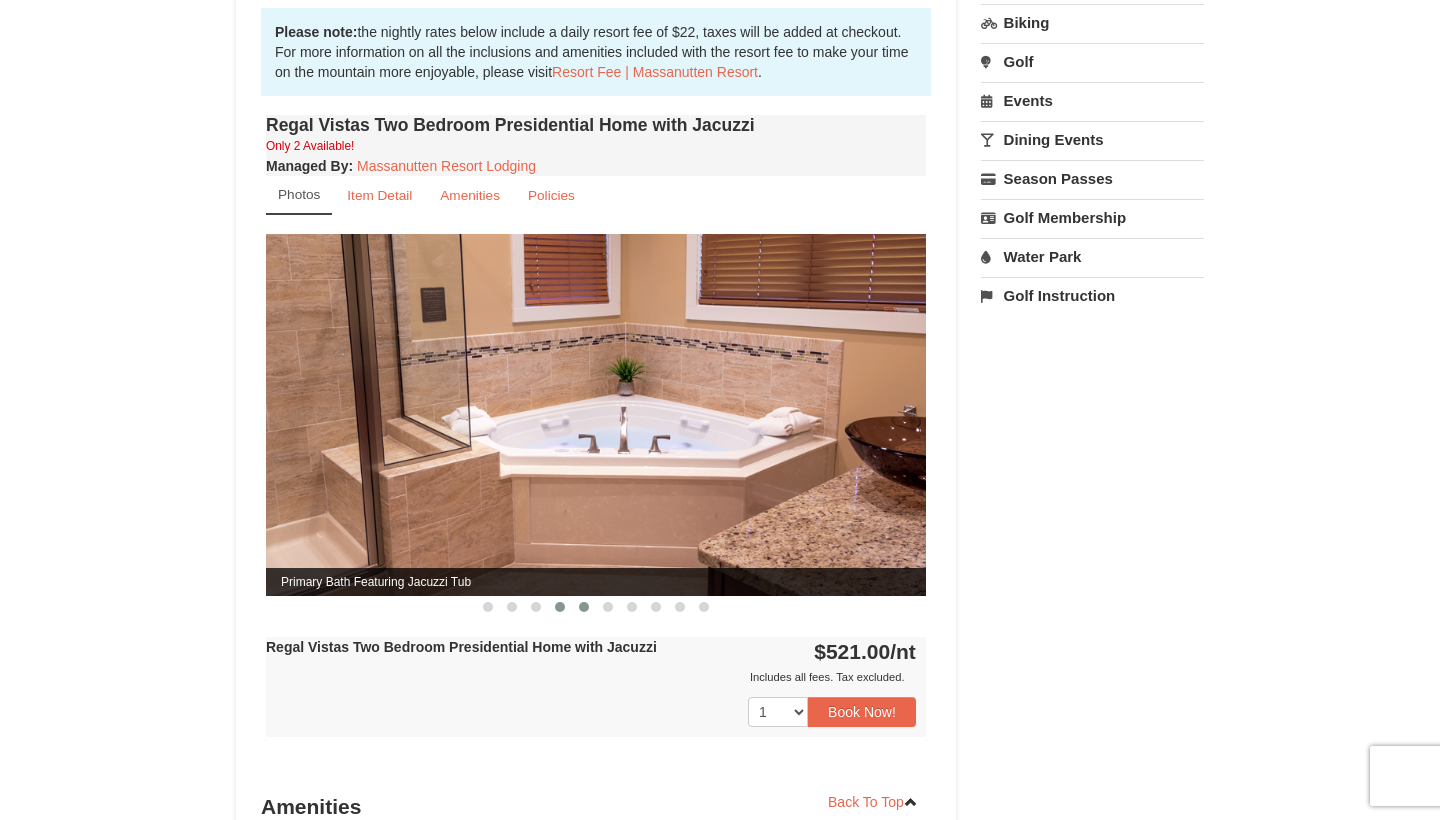 click at bounding box center (584, 607) 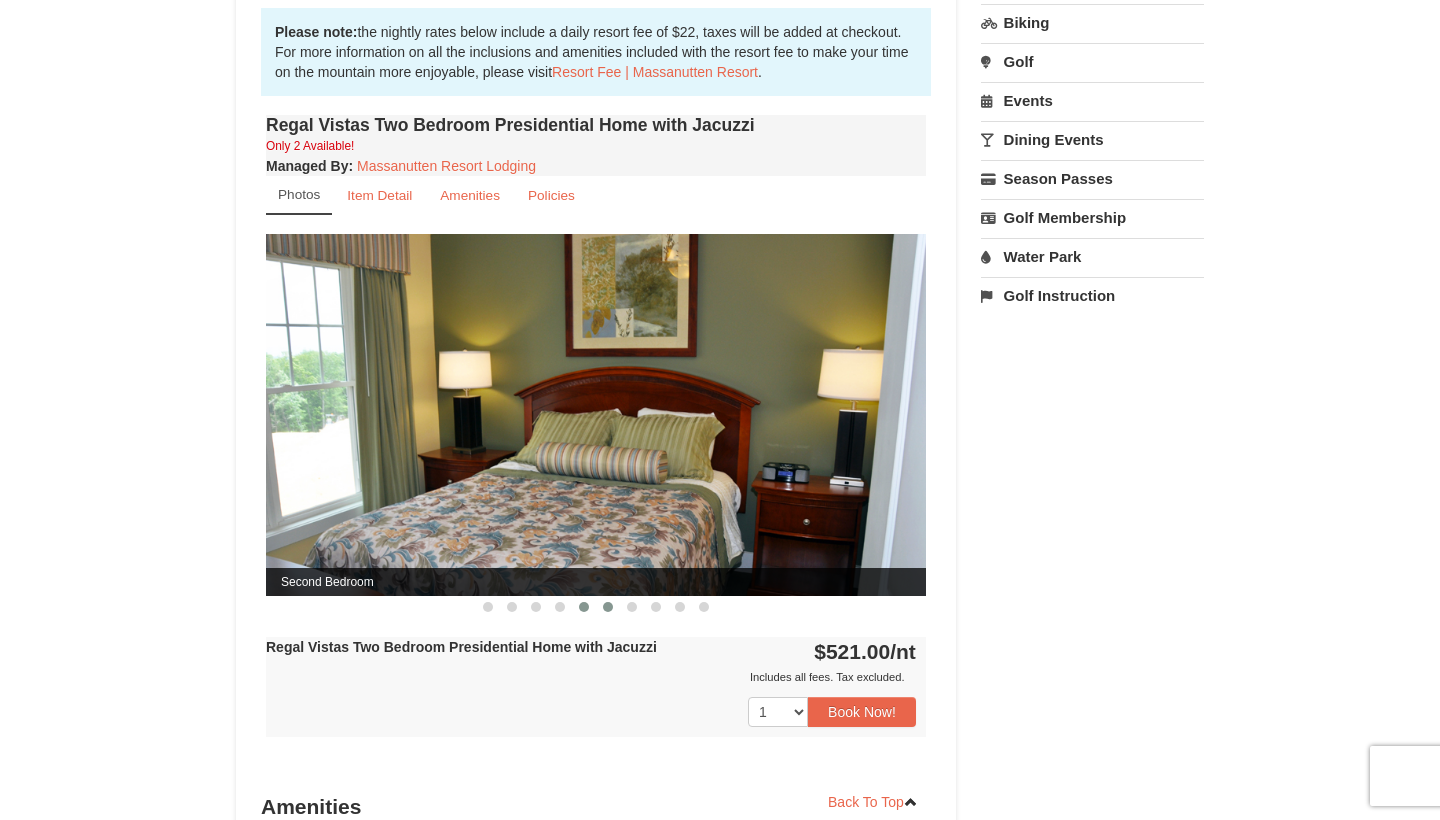 click at bounding box center [608, 607] 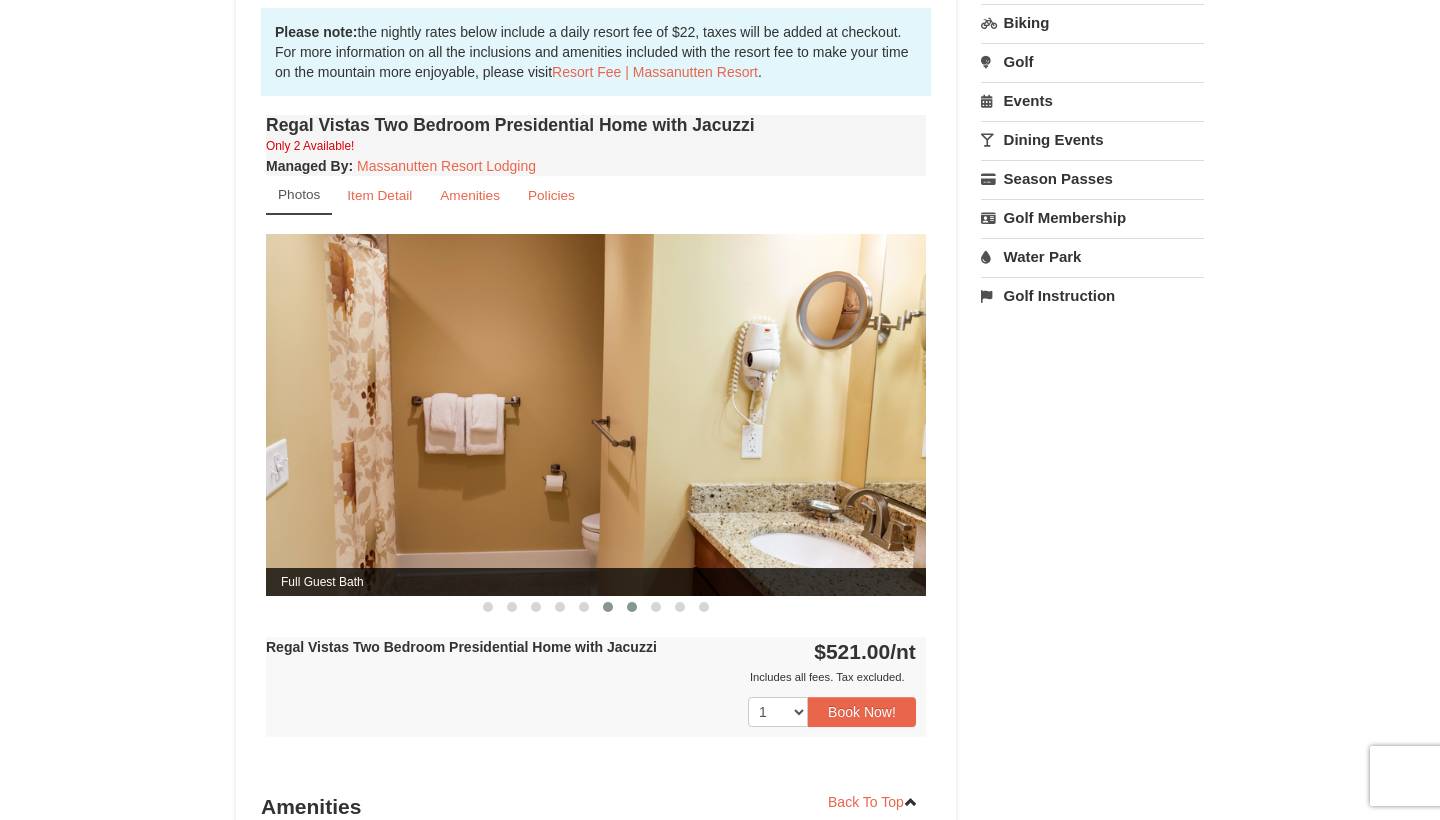 click at bounding box center (632, 607) 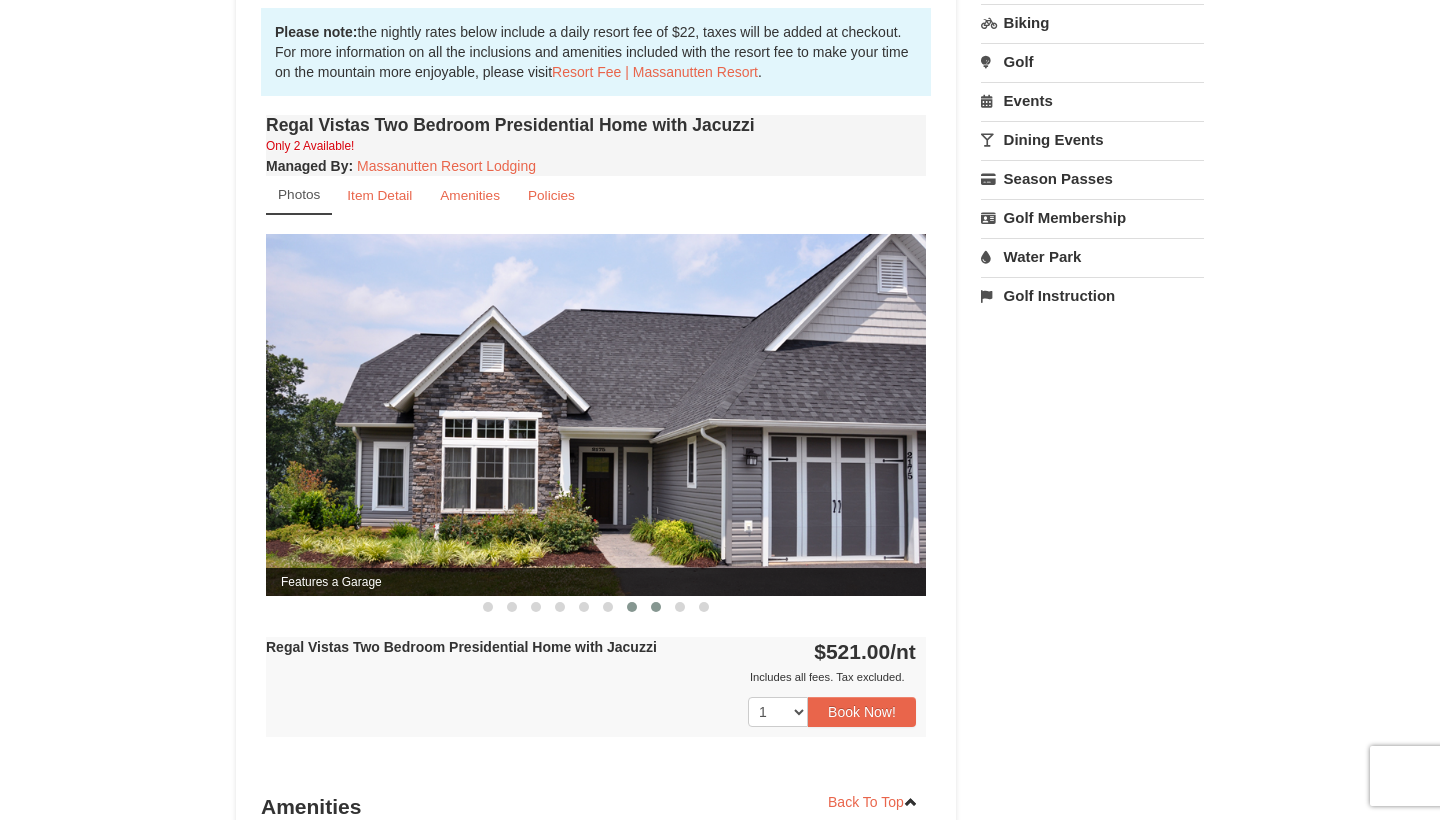 click at bounding box center (656, 607) 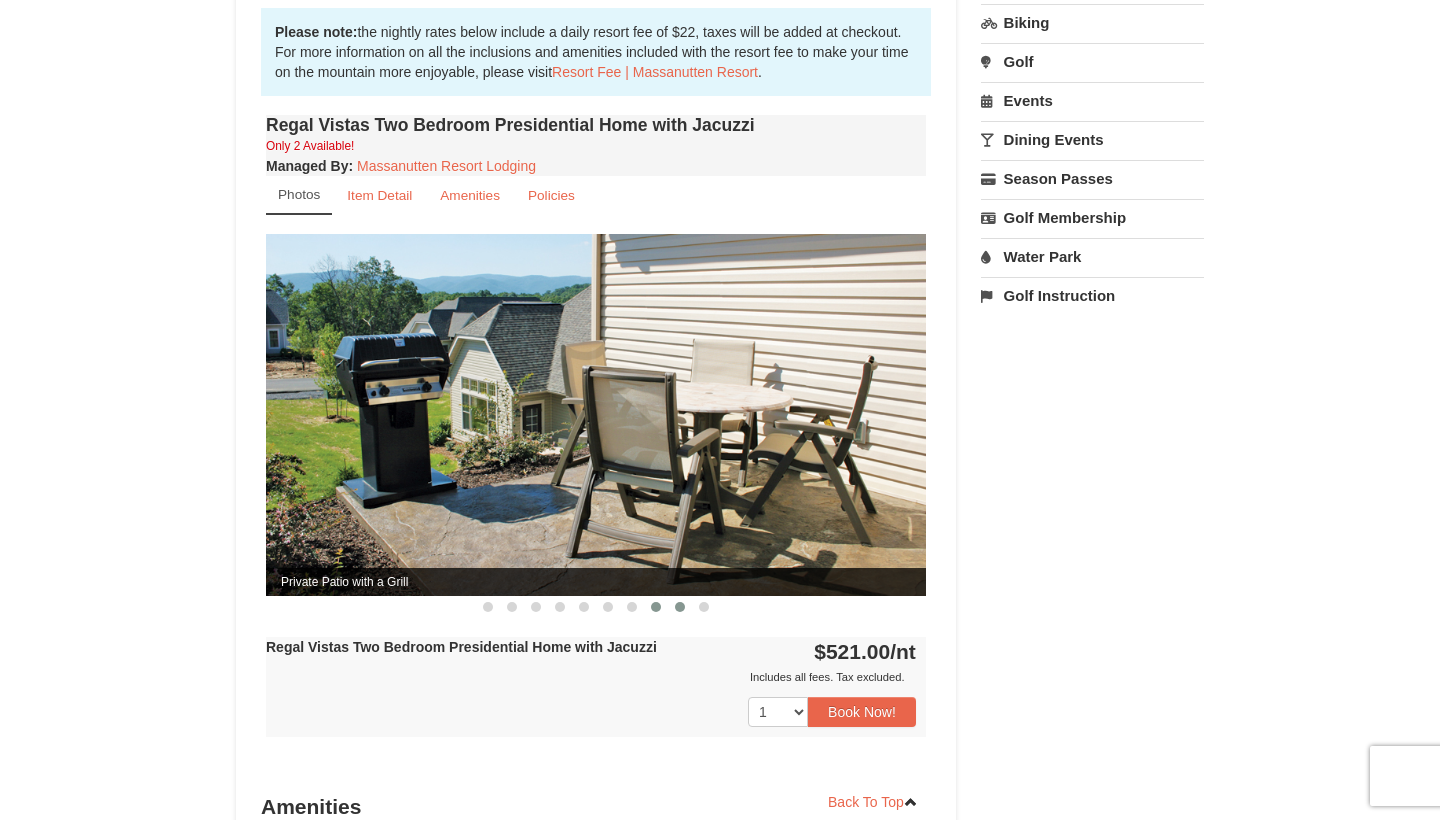 click at bounding box center (680, 607) 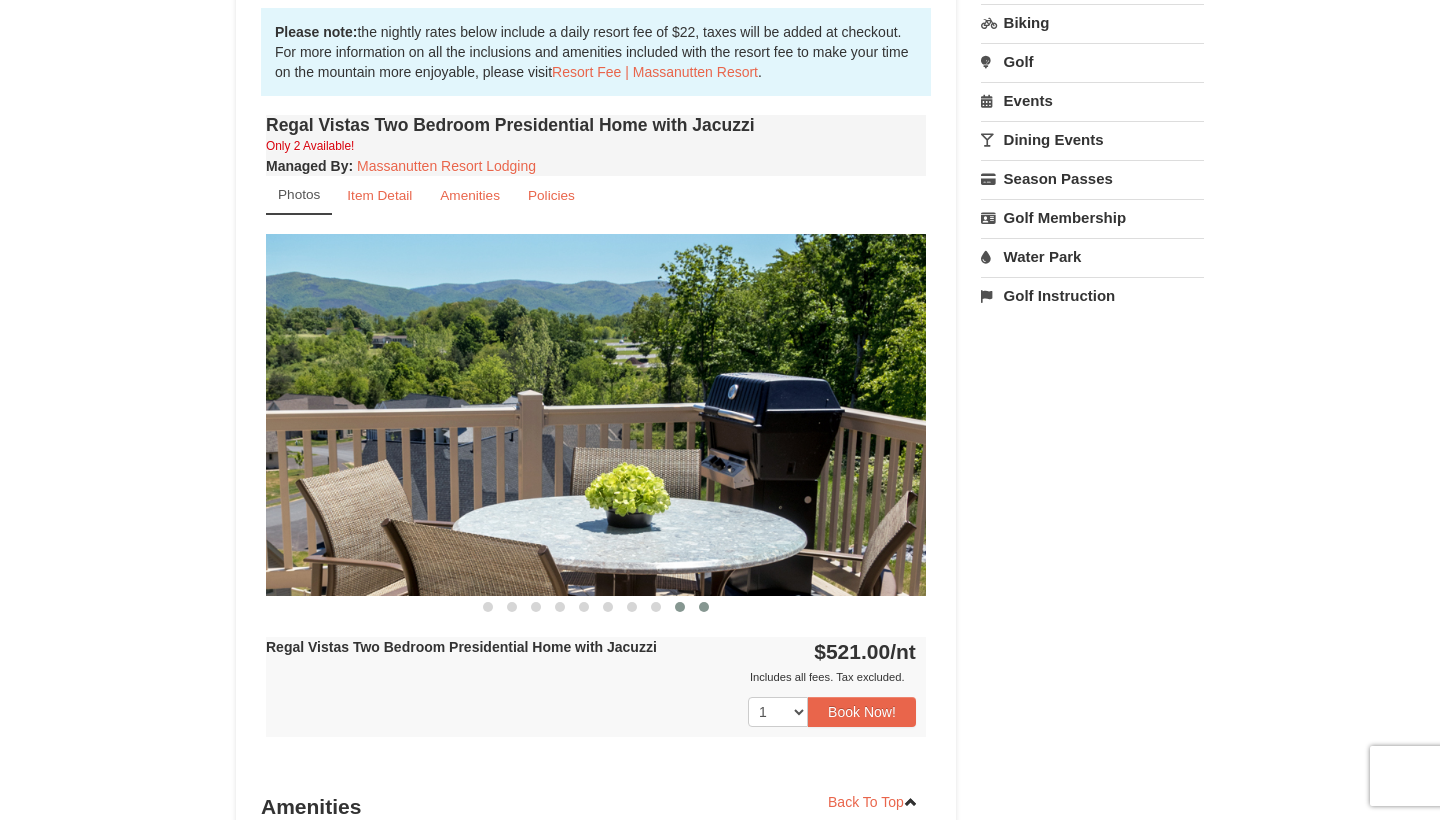 click at bounding box center (704, 607) 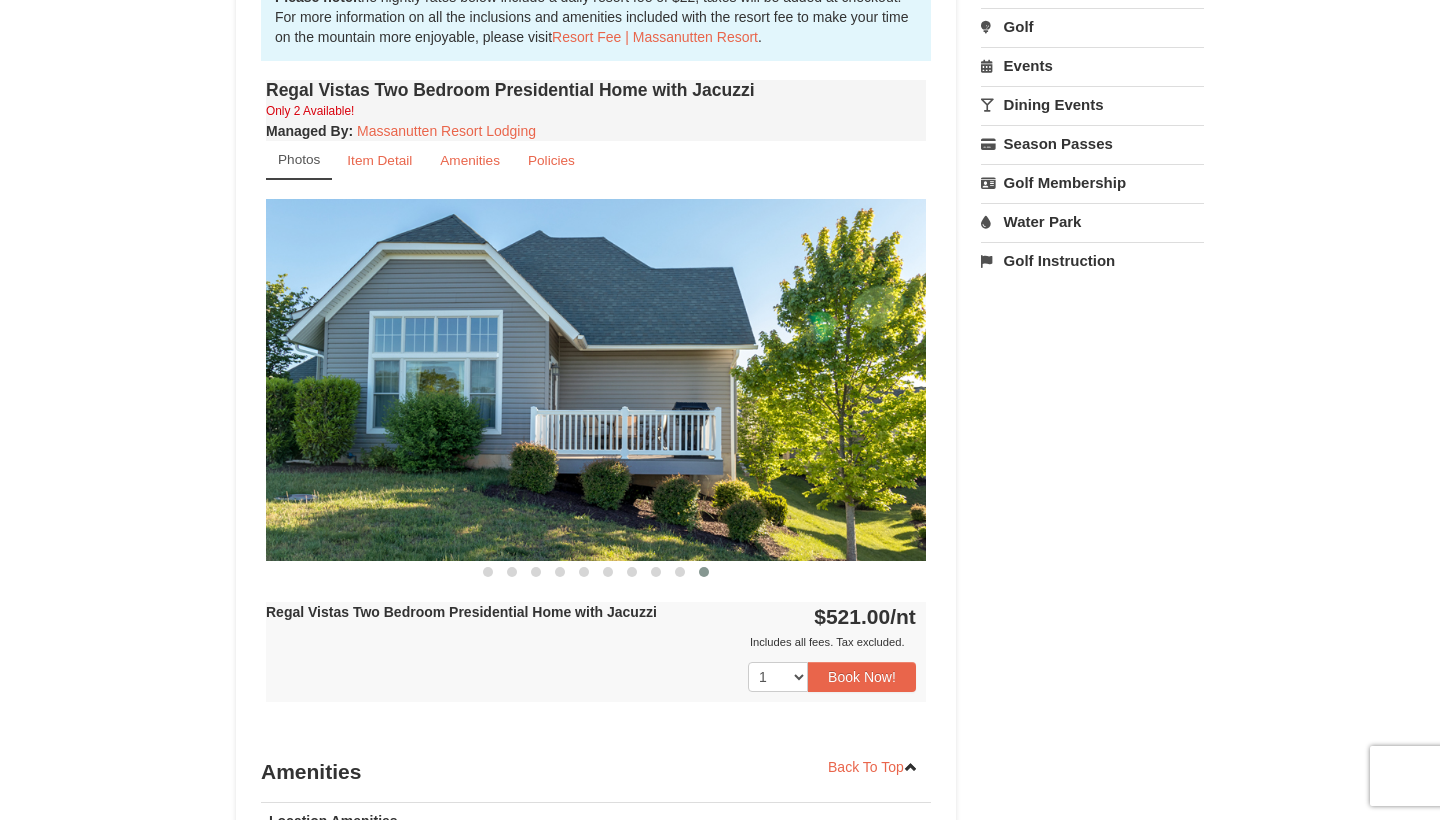 scroll, scrollTop: 571, scrollLeft: 1, axis: both 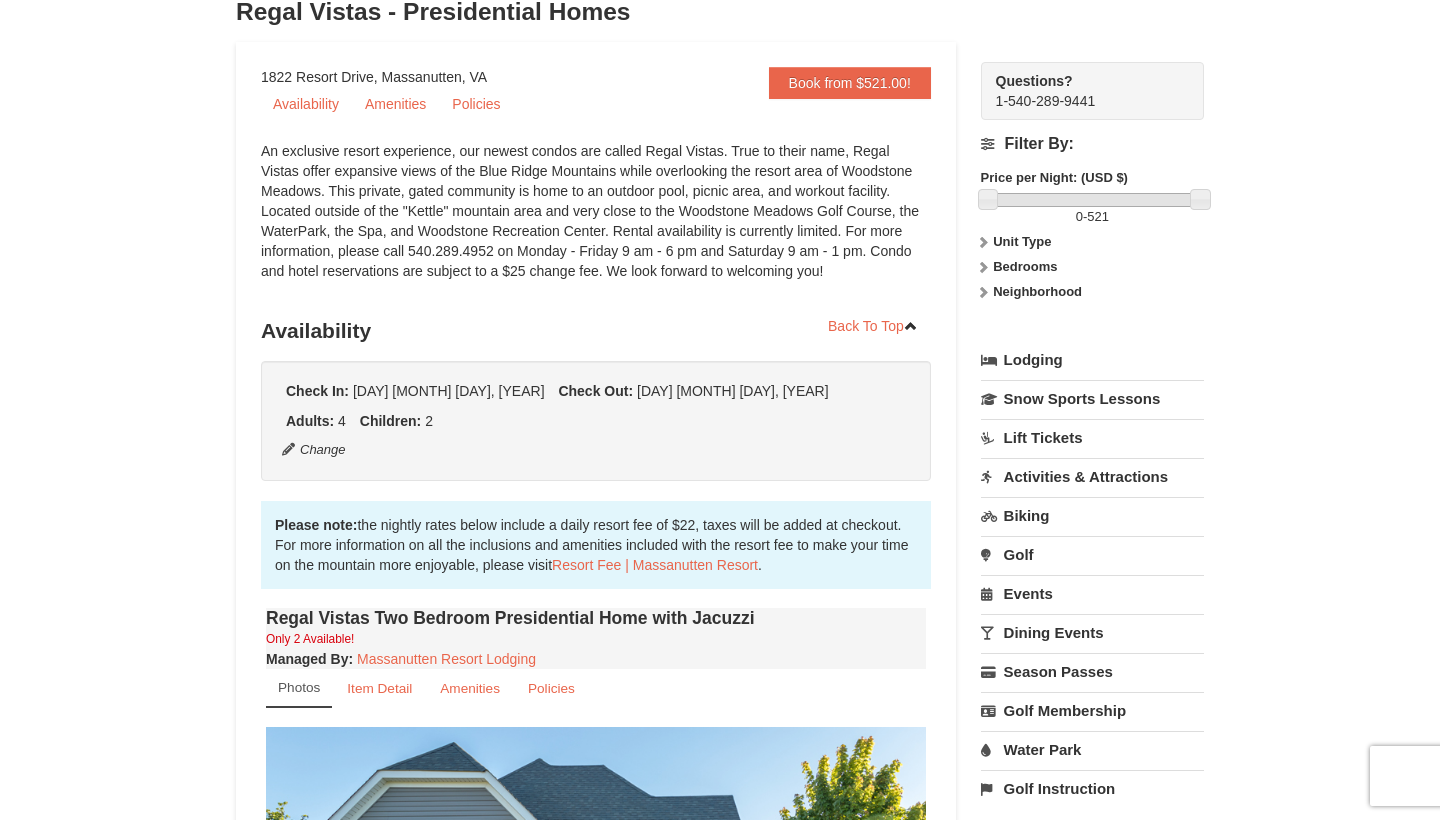 click on "Back To Top
Availability
Check In:
[DAY] [MONTH] [DAY], [YEAR]
Check Out:
[DAY] [MONTH] [DAY], [YEAR]
Adults:
4
Children:
2
Change
Arrival Please format dates MM/DD/YYYY Departure [DATE]" at bounding box center (596, 981) 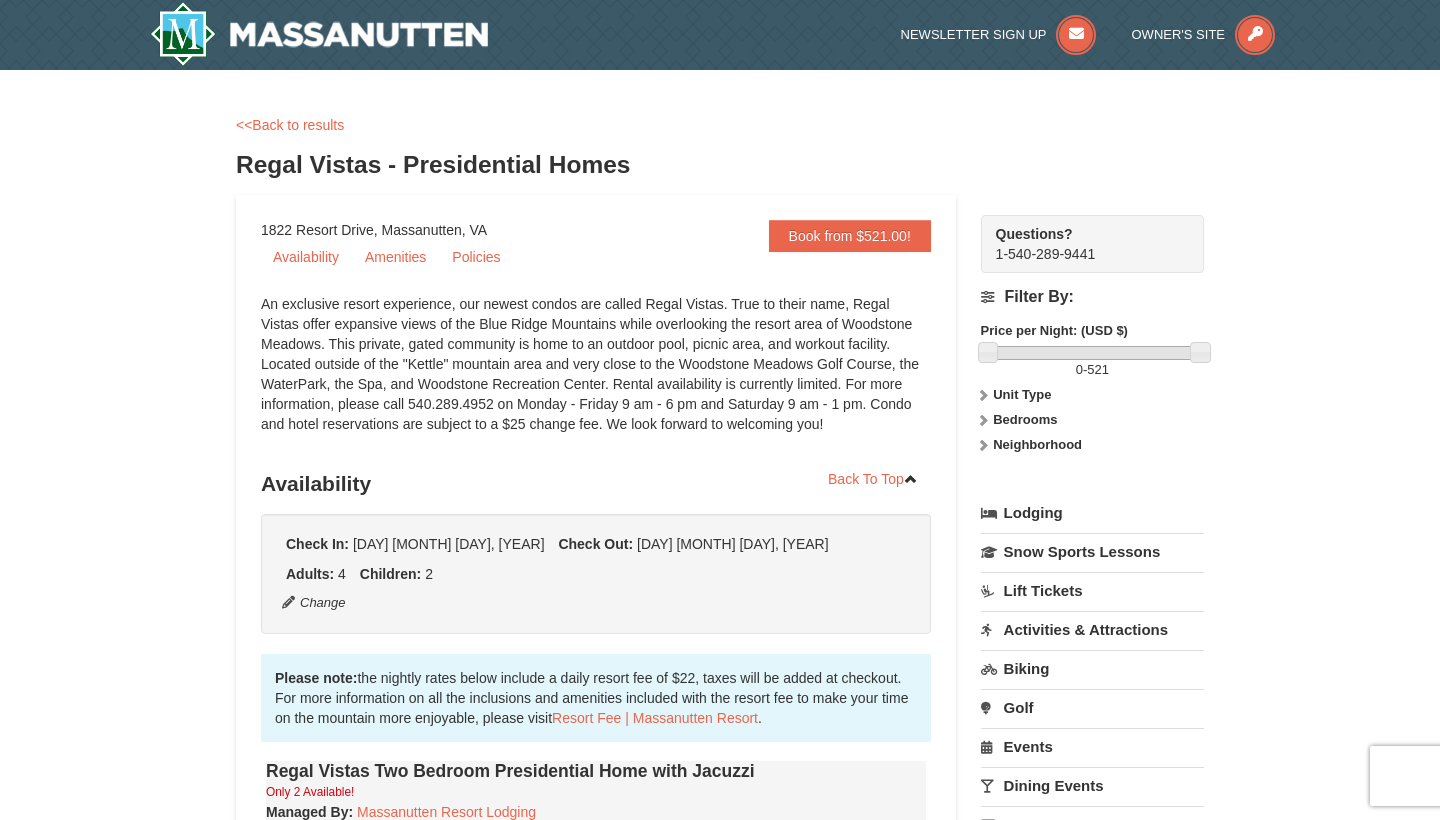 scroll, scrollTop: 0, scrollLeft: 0, axis: both 